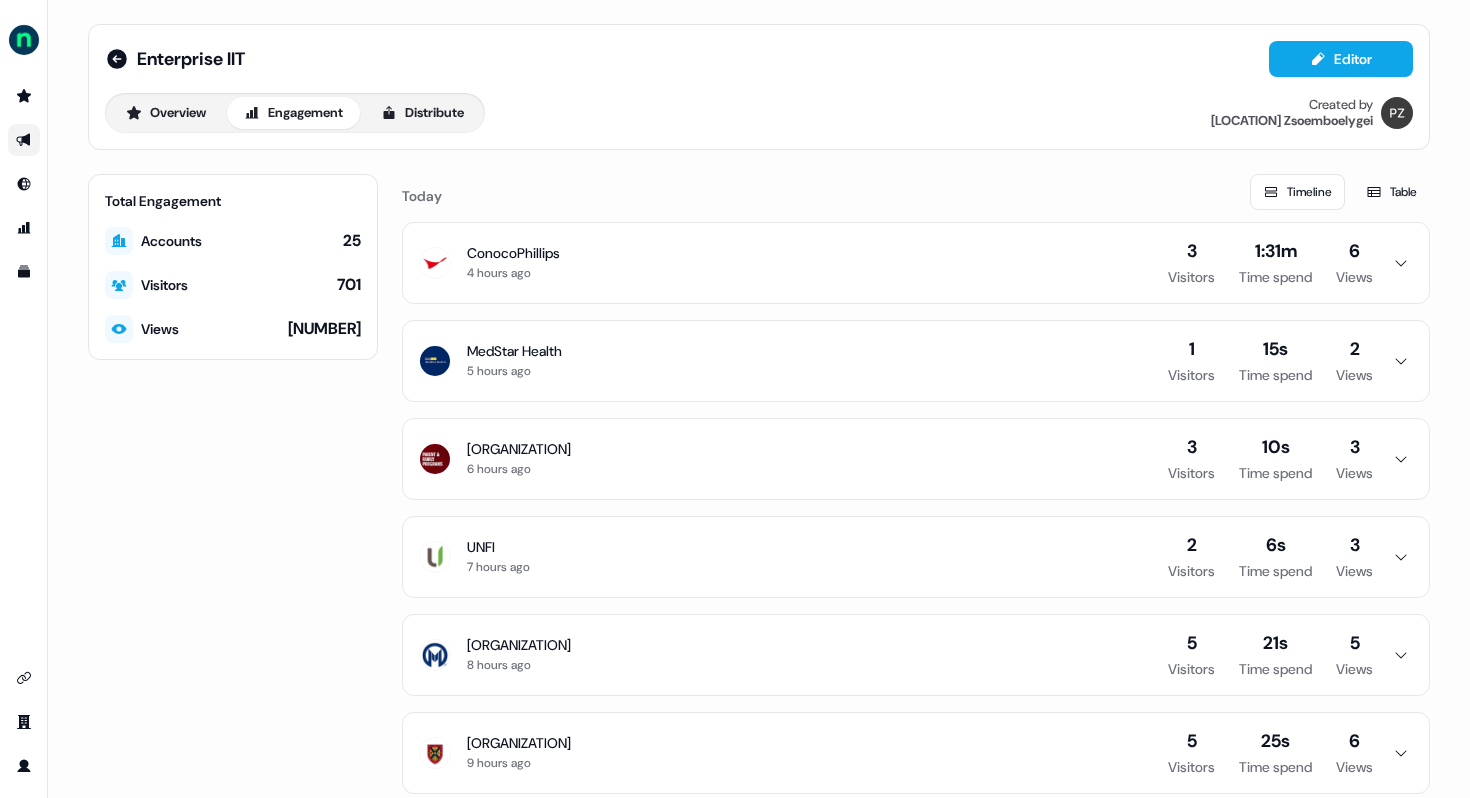 scroll, scrollTop: 0, scrollLeft: 0, axis: both 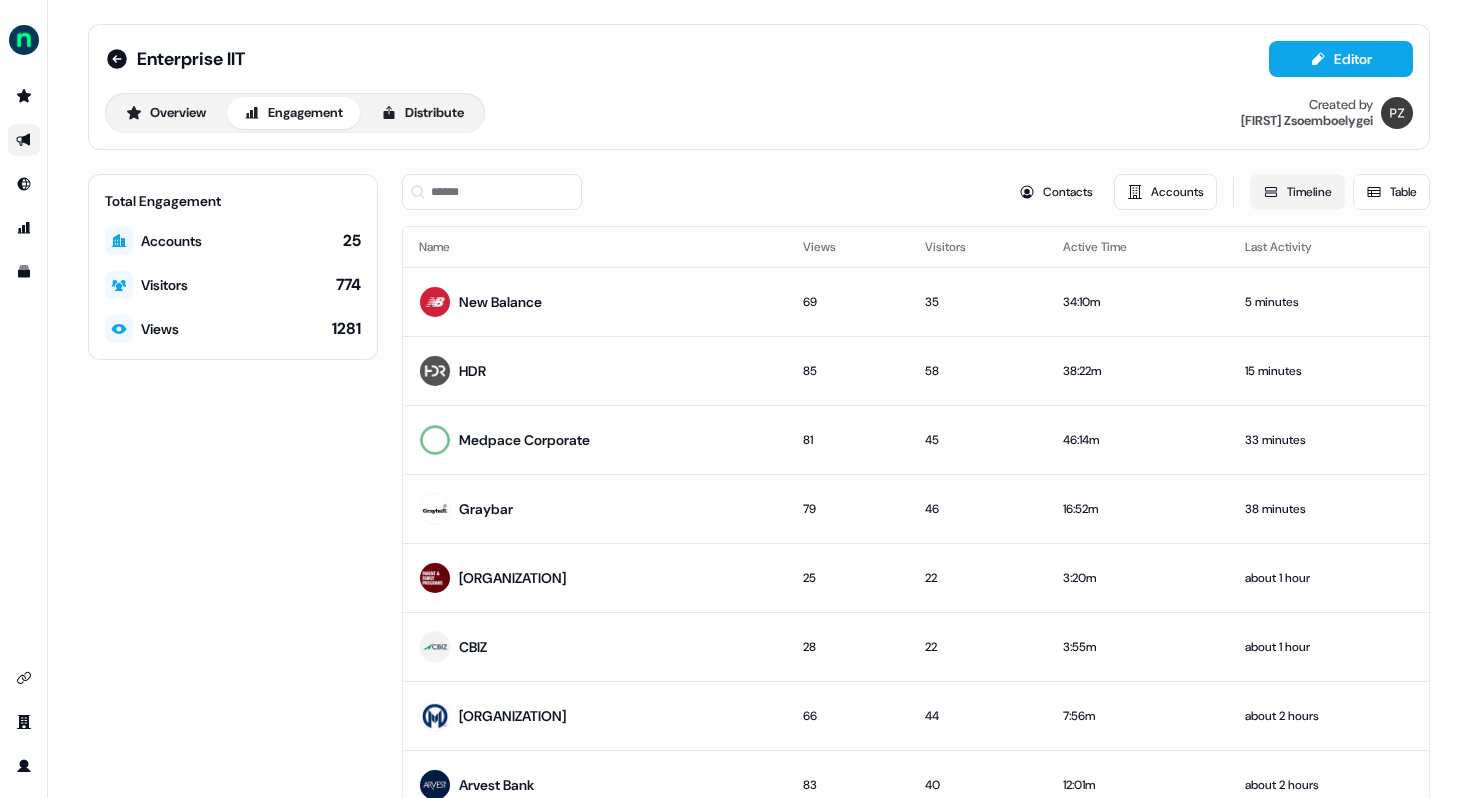 click on "Timeline" at bounding box center (1297, 192) 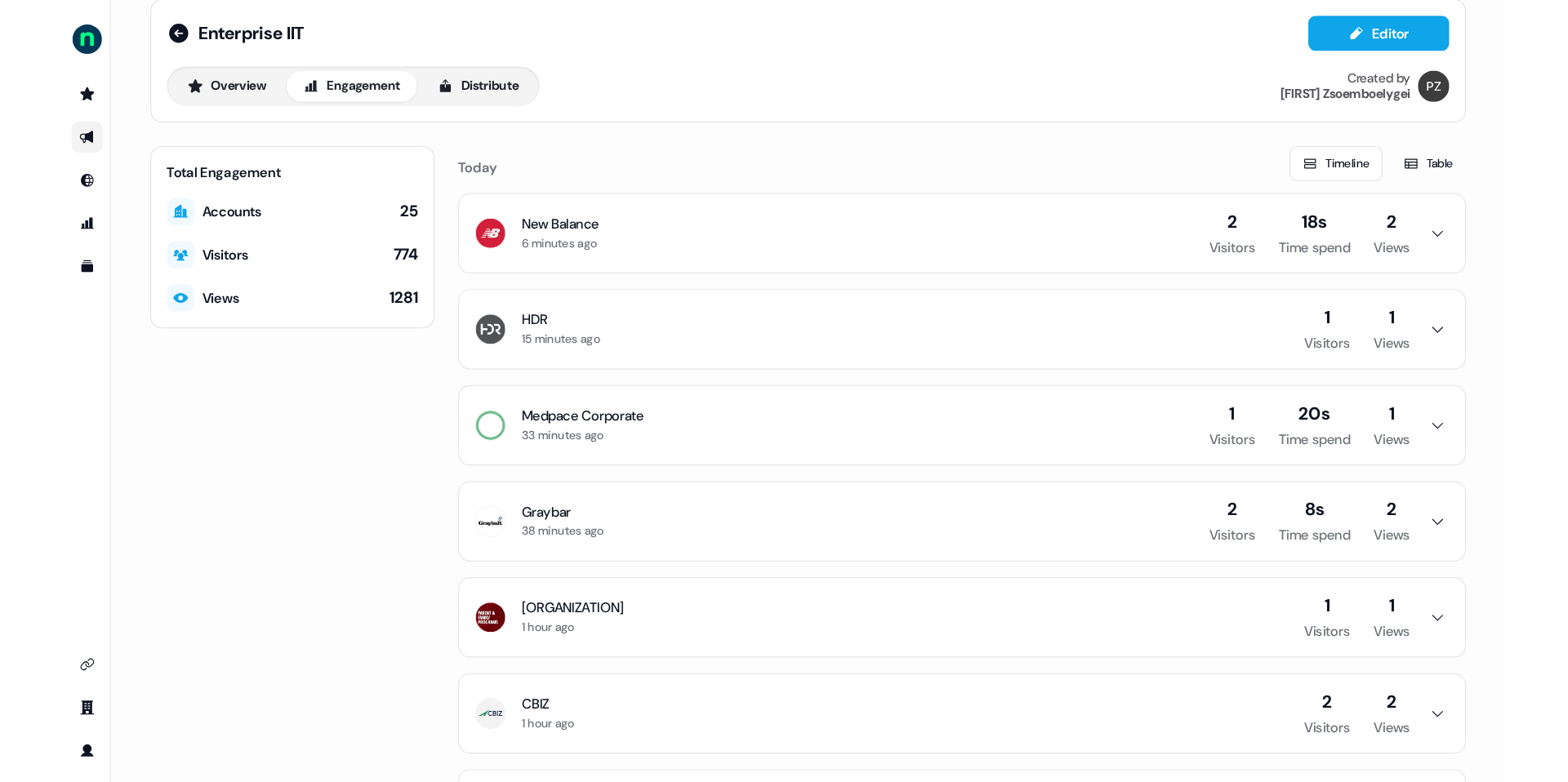 scroll, scrollTop: 0, scrollLeft: 0, axis: both 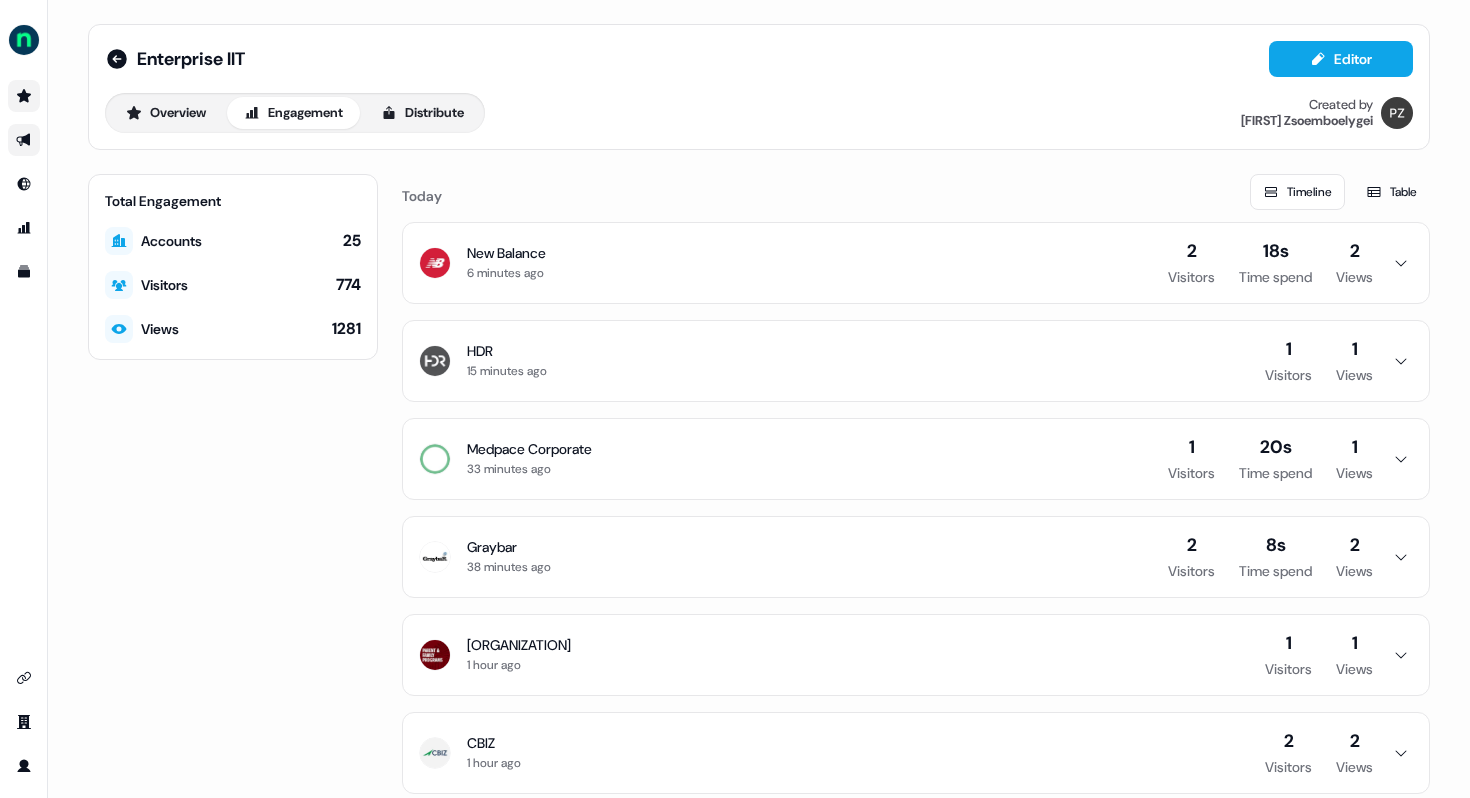 click at bounding box center (24, 96) 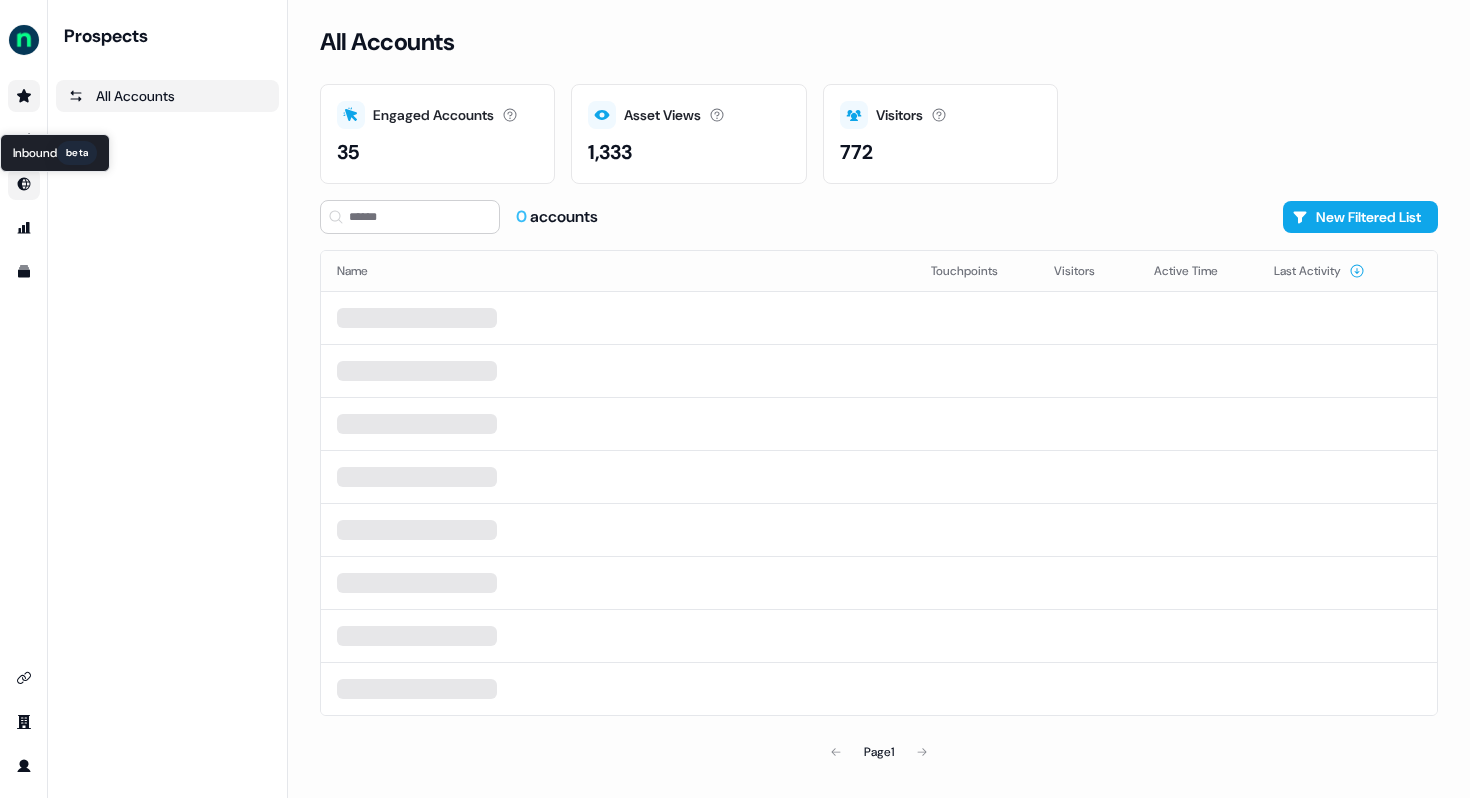 click 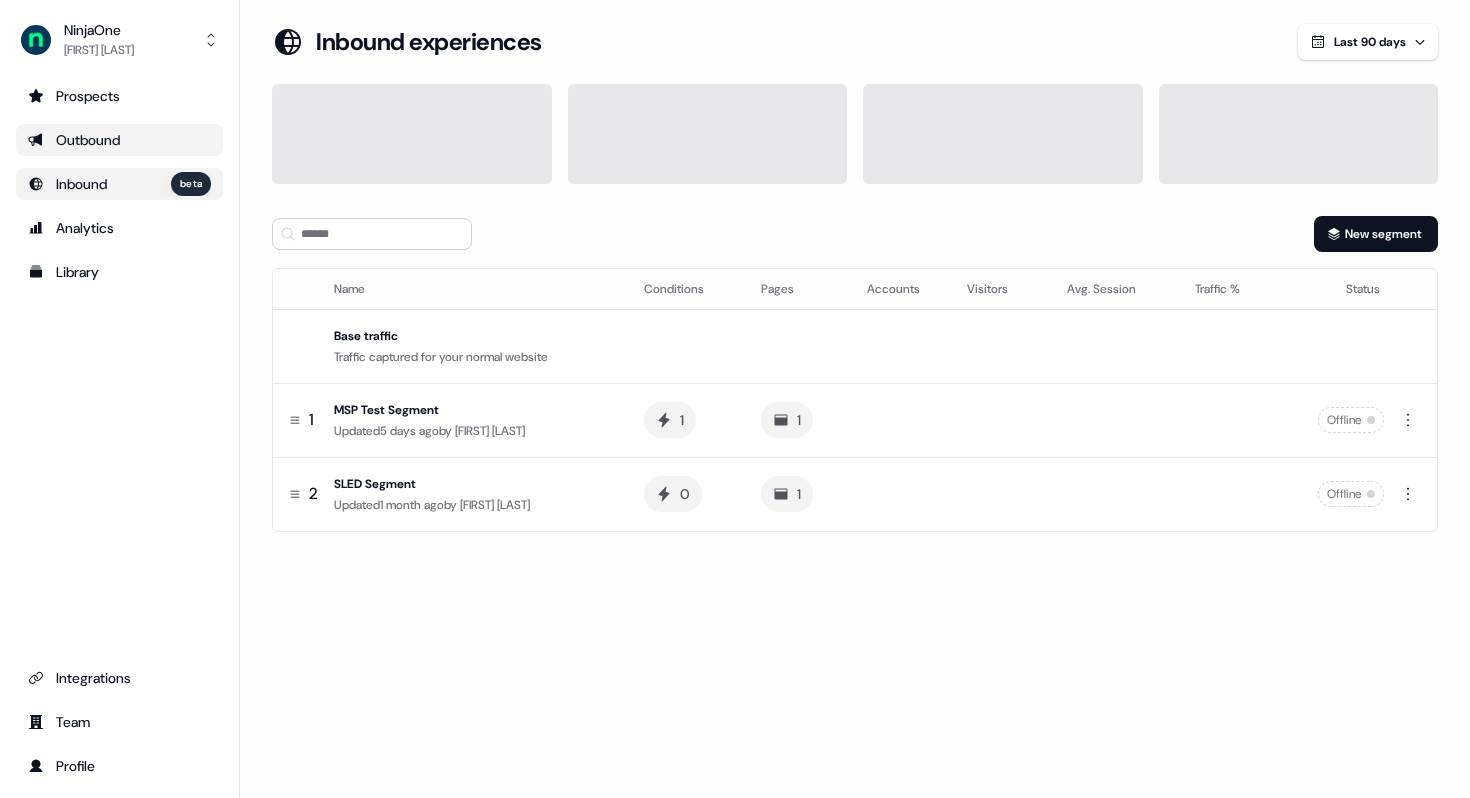 click on "Outbound" at bounding box center (119, 140) 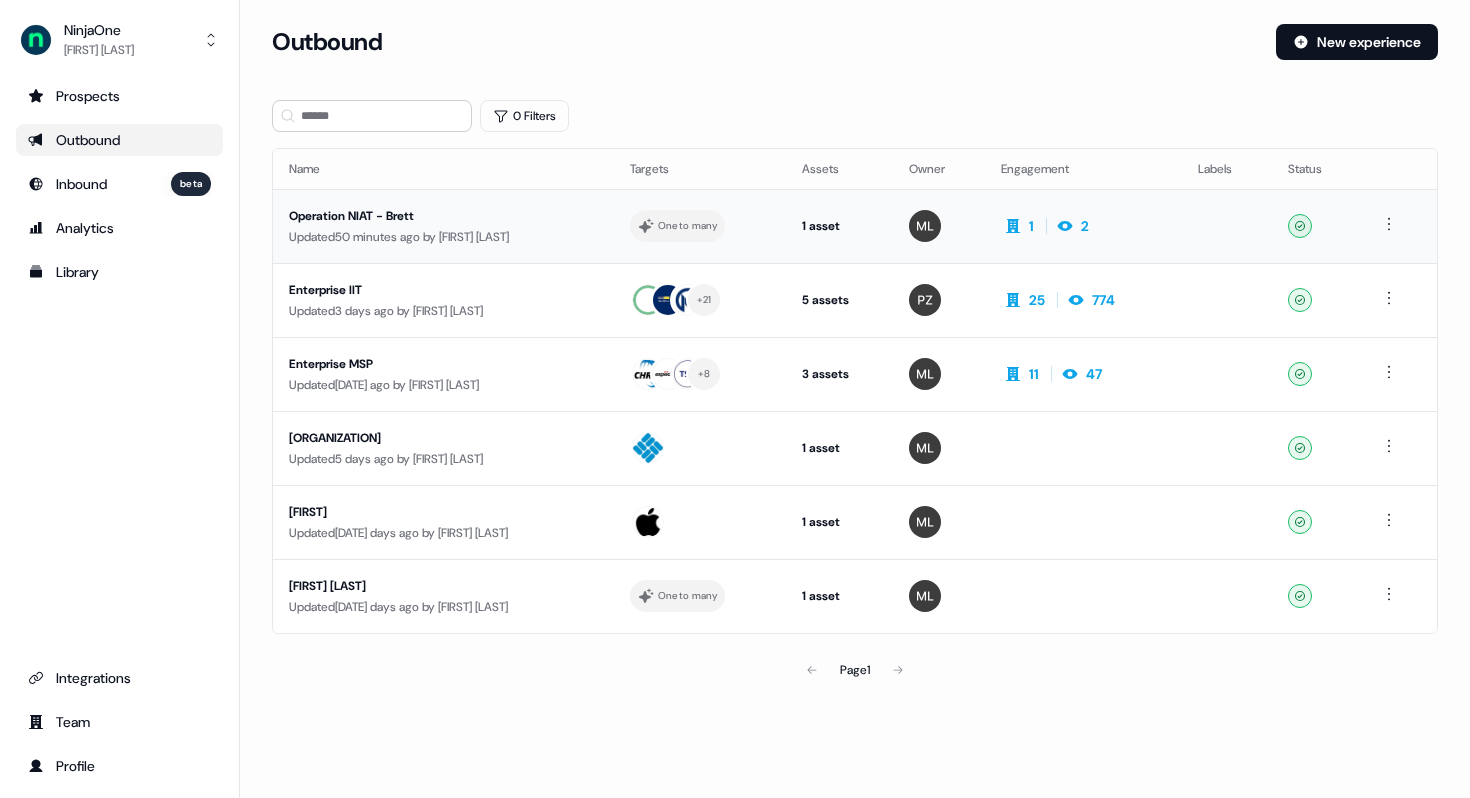click on "Operation NIAT - Brett" at bounding box center [443, 216] 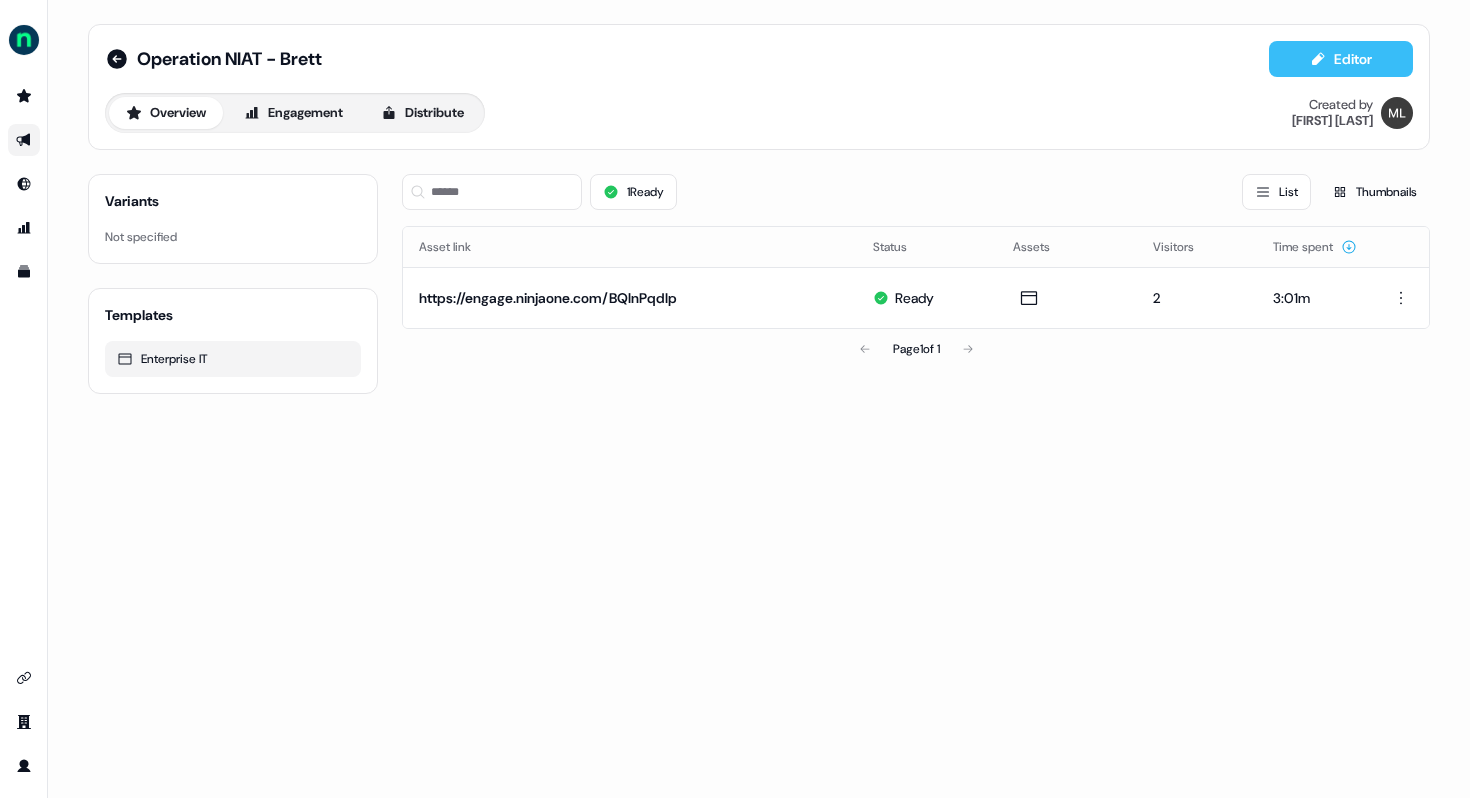 click on "Editor" at bounding box center (1341, 59) 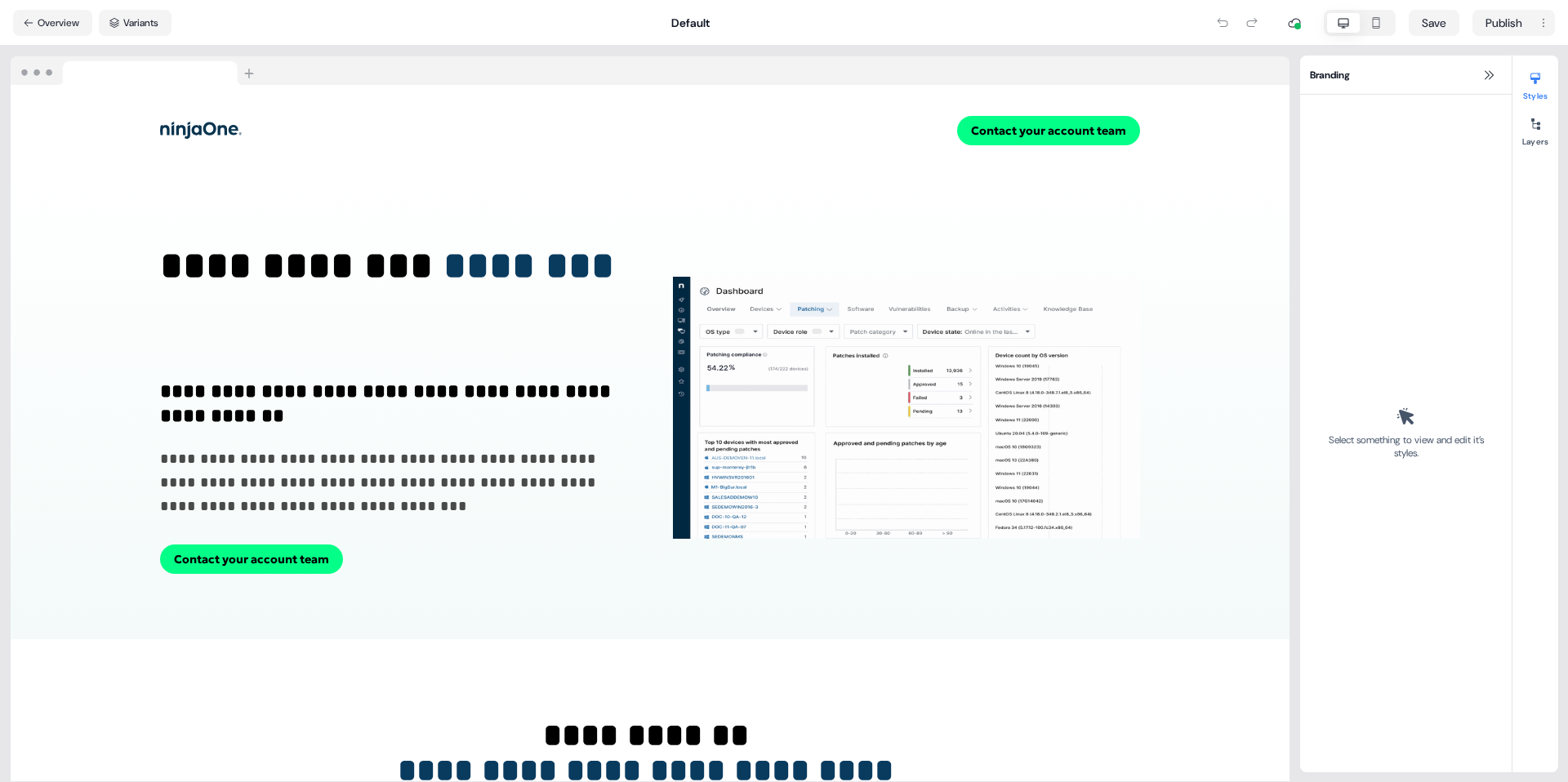 click on "**********" at bounding box center (394, 403) 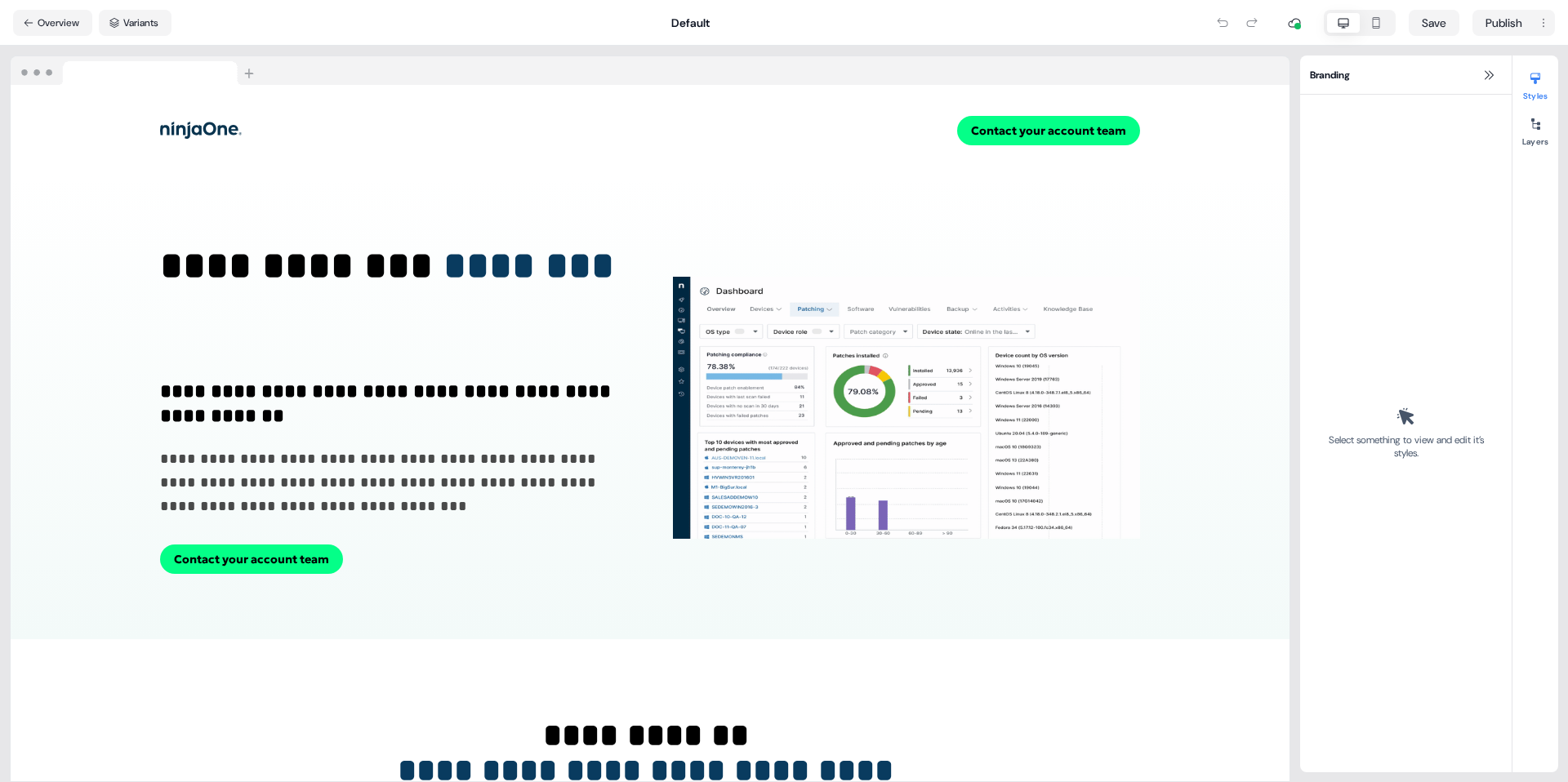 click on "**********" at bounding box center (394, 403) 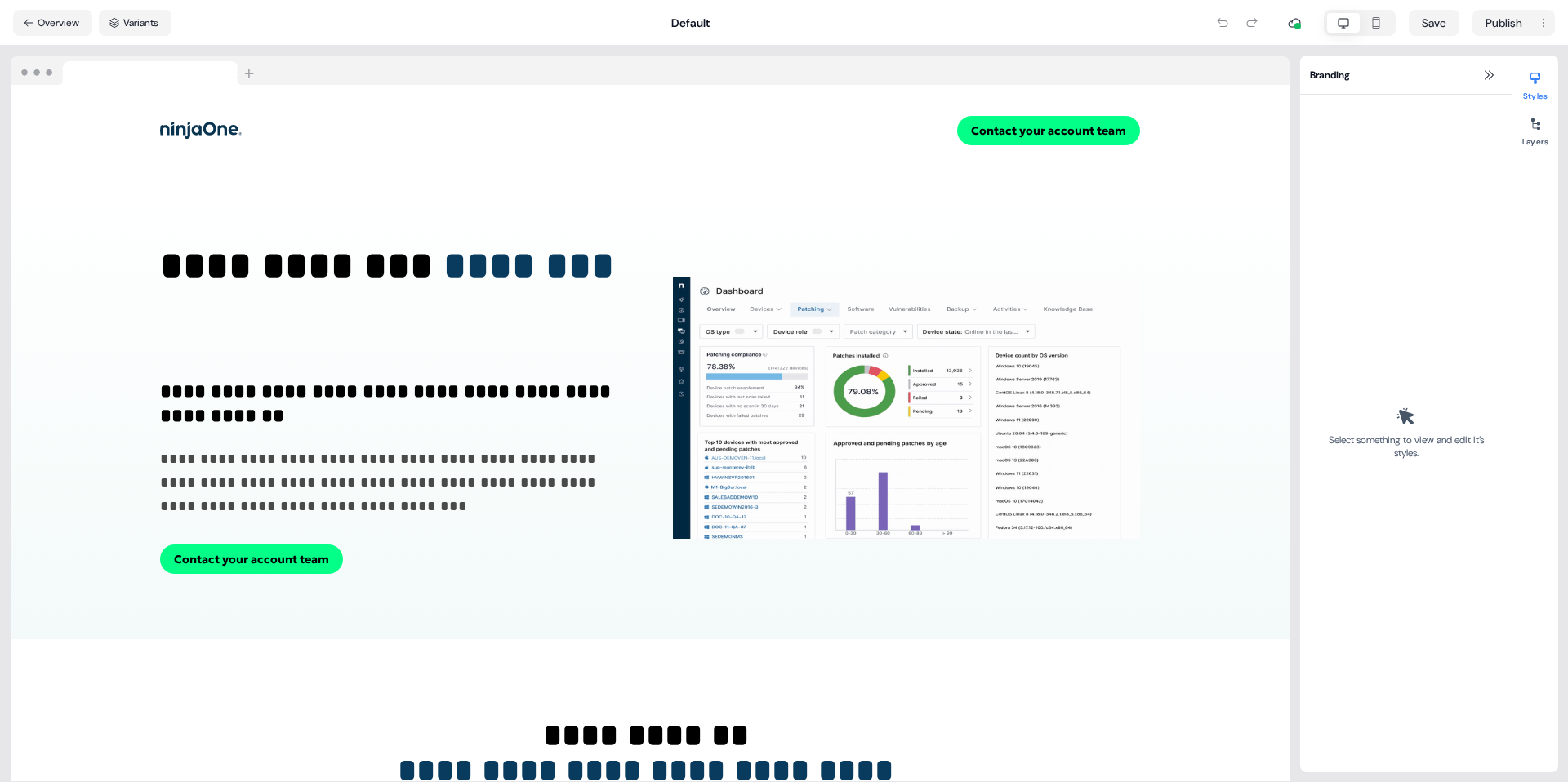 click on "**********" at bounding box center (394, 403) 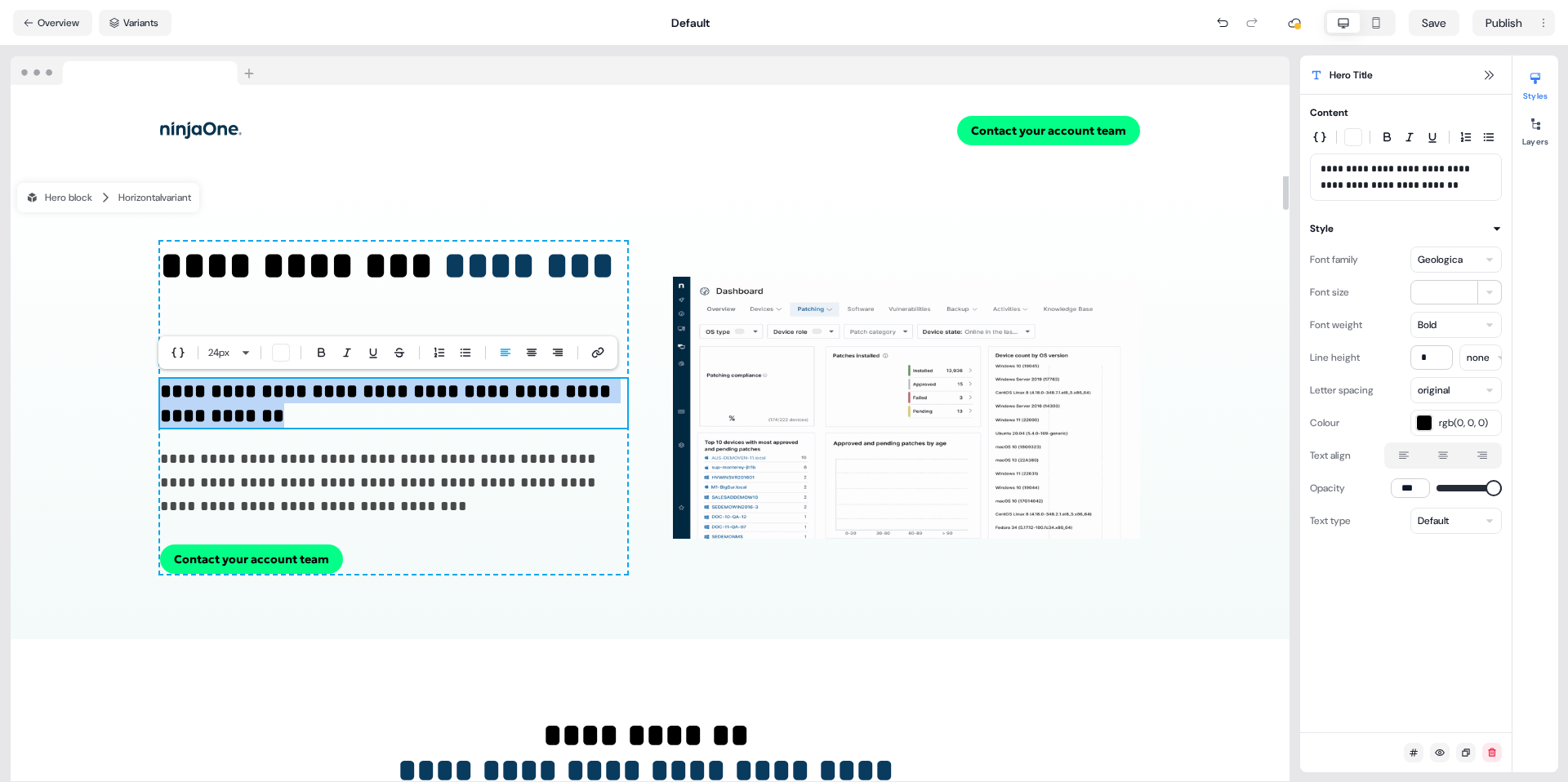 type 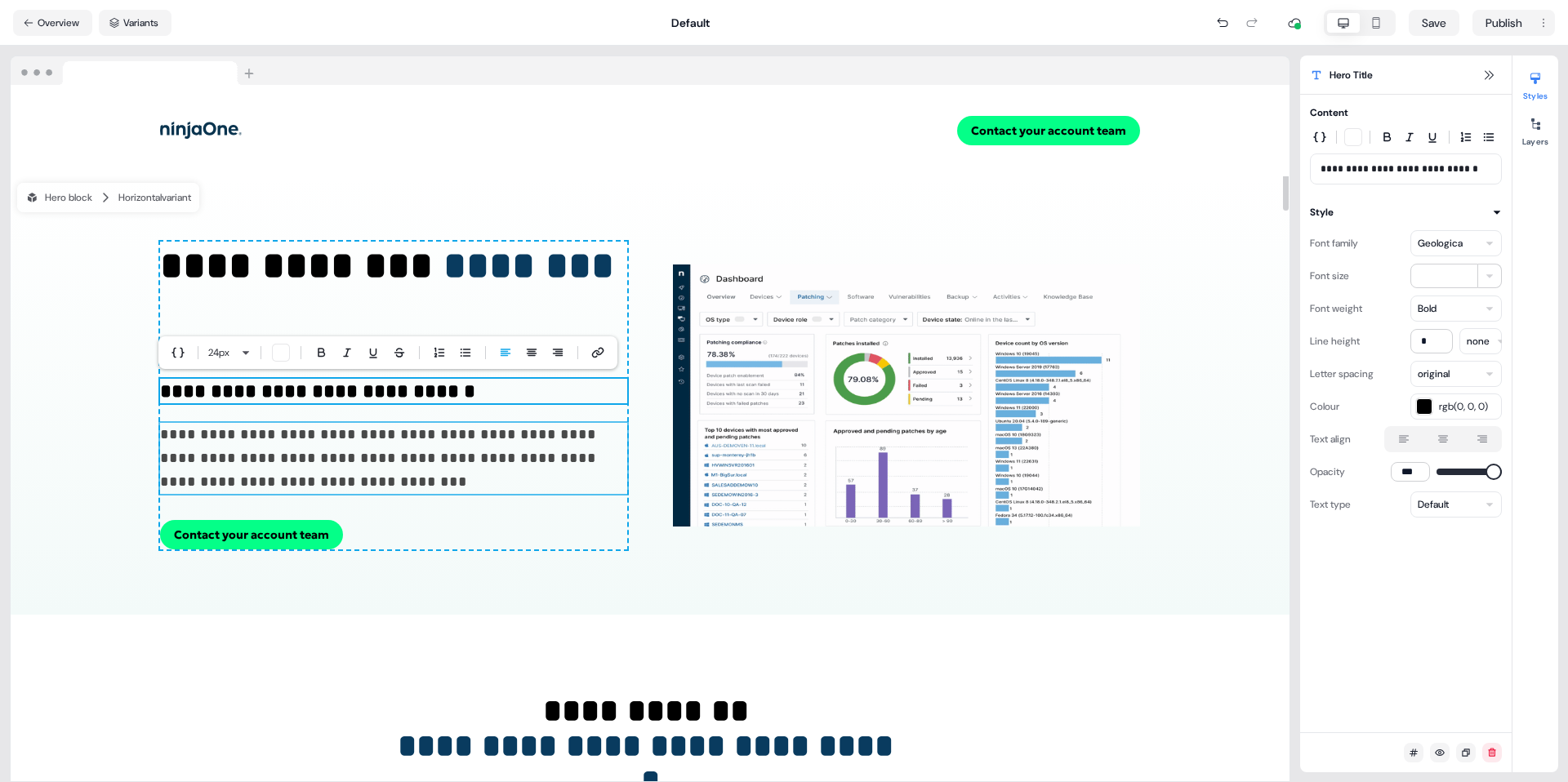 click on "**********" at bounding box center (394, 459) 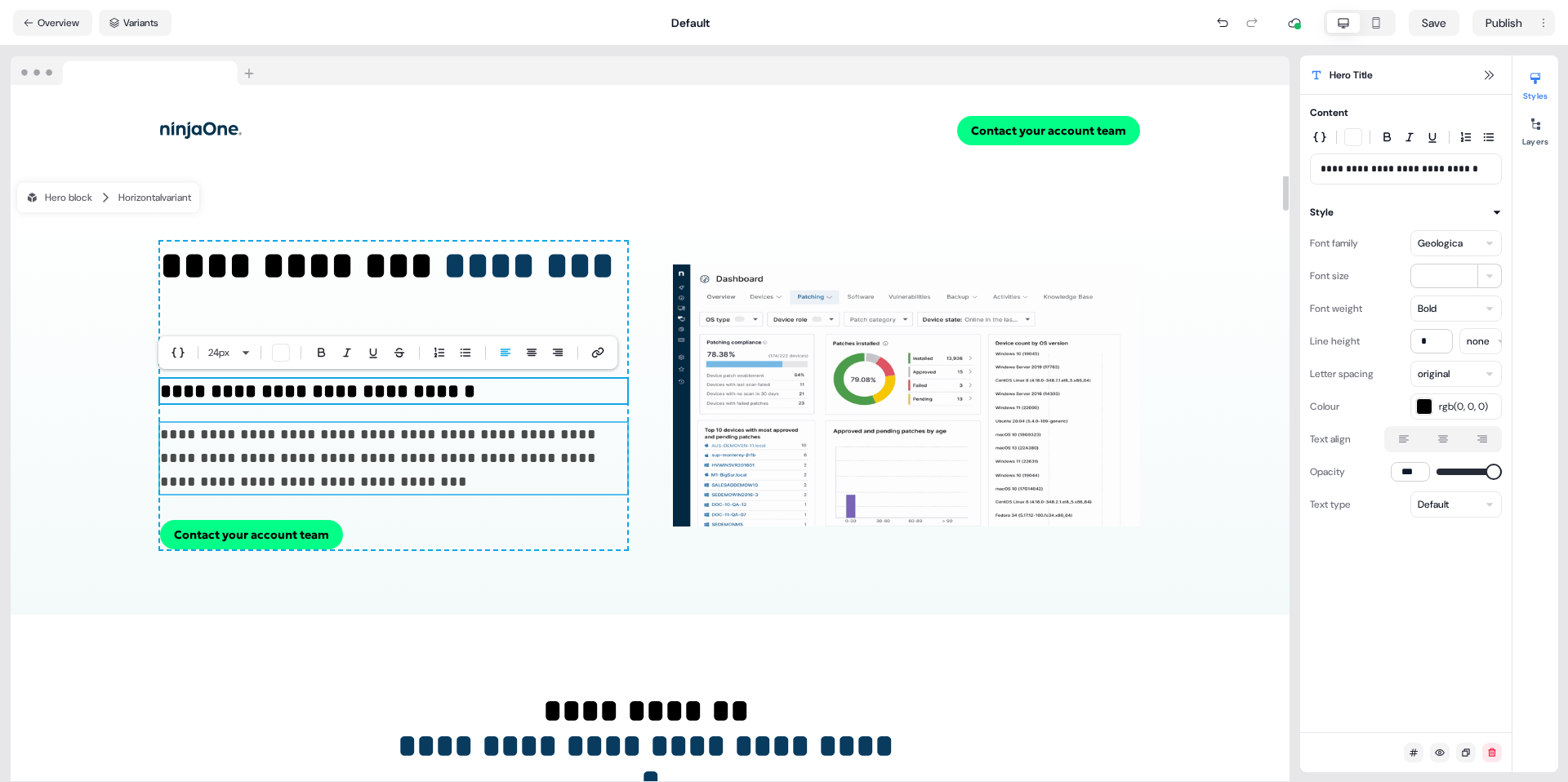 click on "**********" at bounding box center [394, 459] 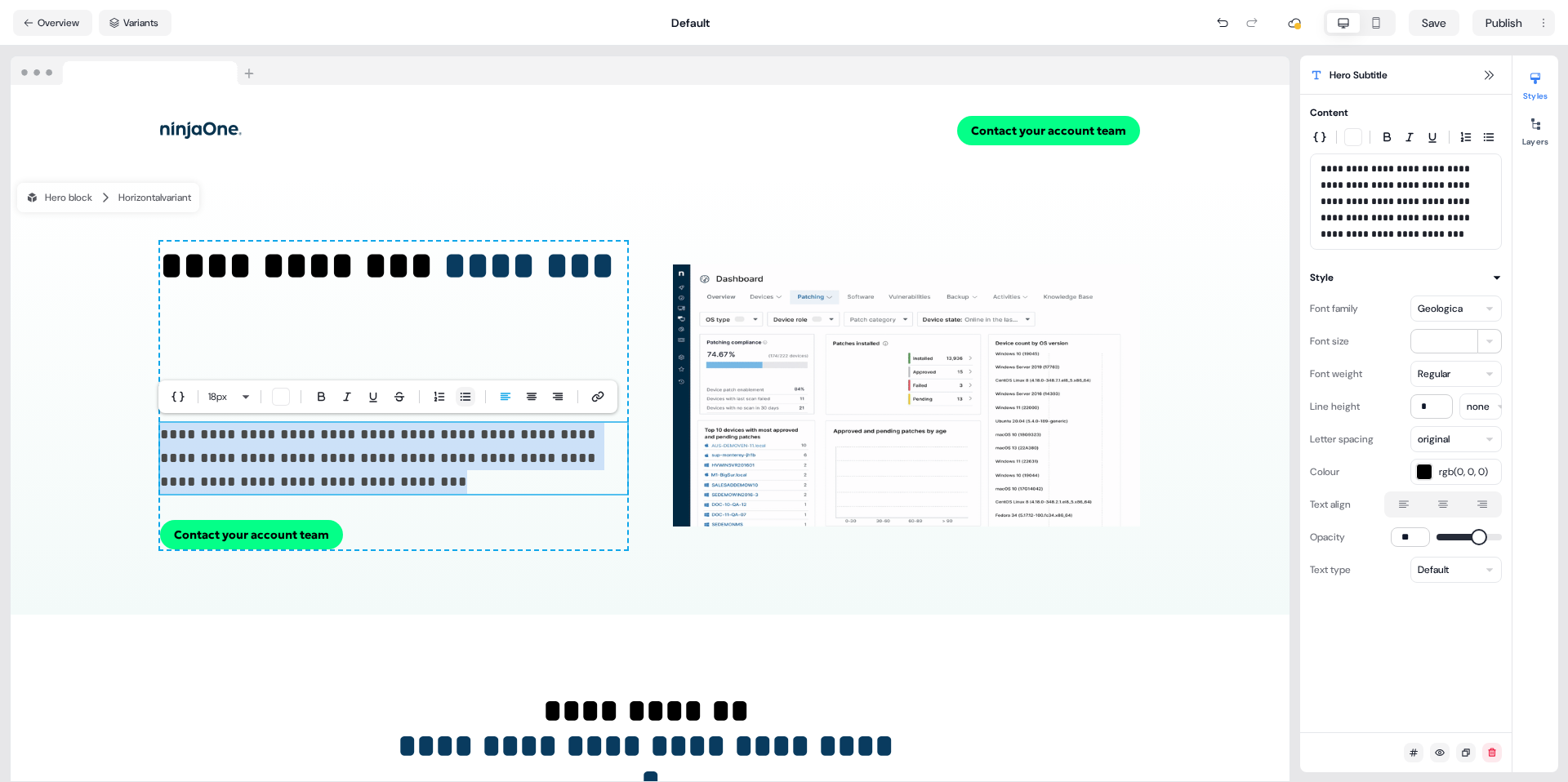 click 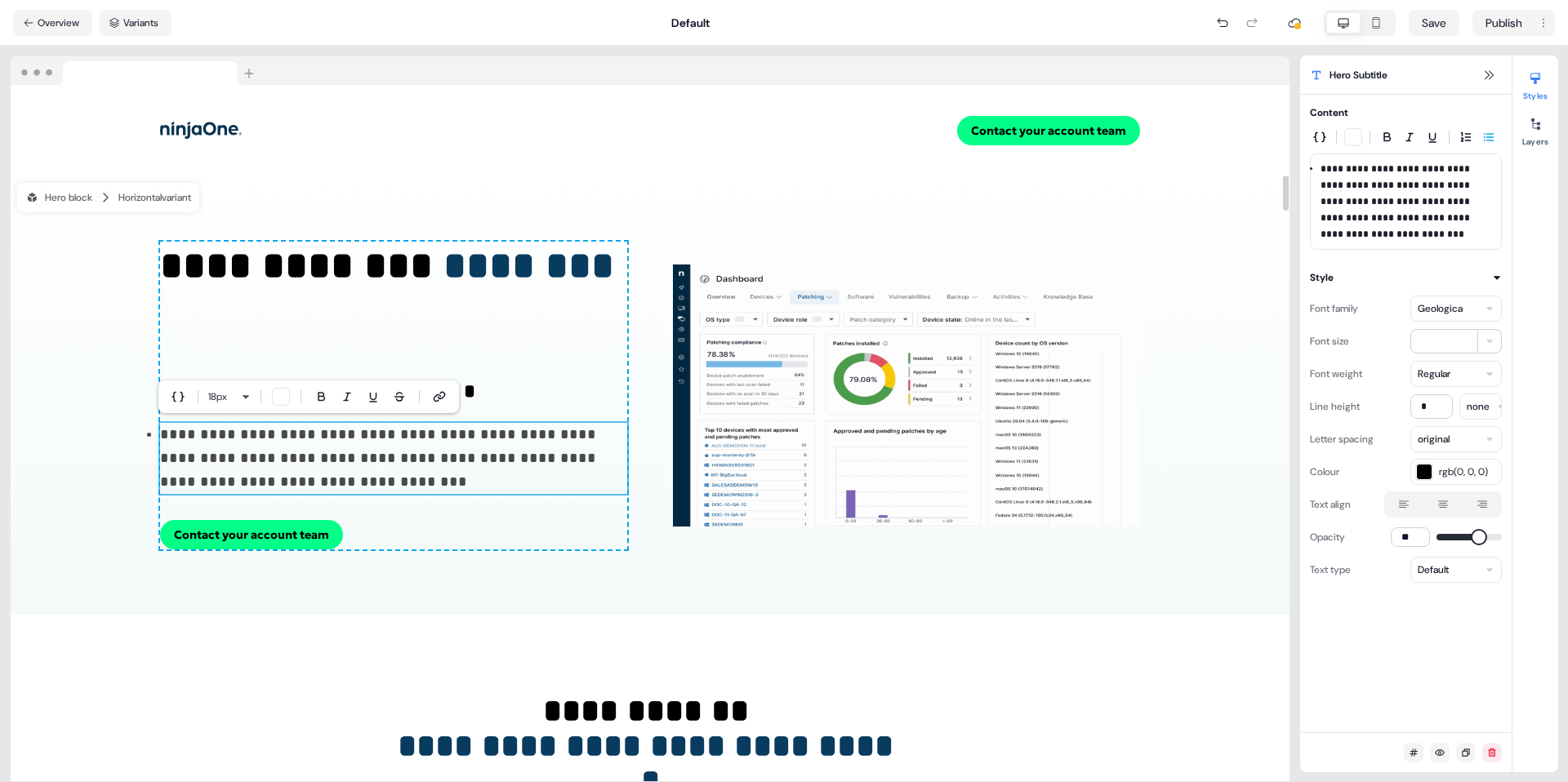 type 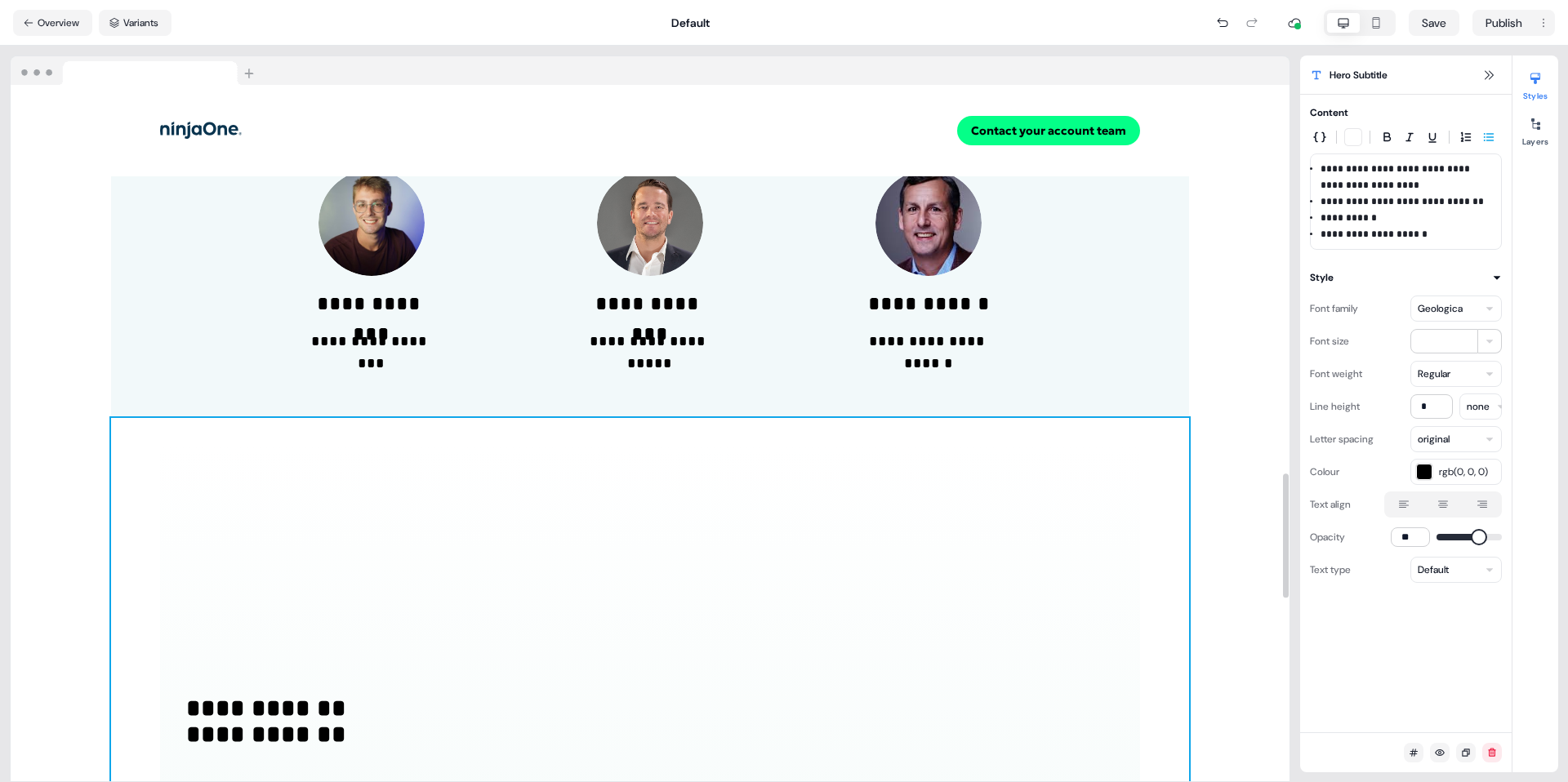 scroll, scrollTop: 2495, scrollLeft: 0, axis: vertical 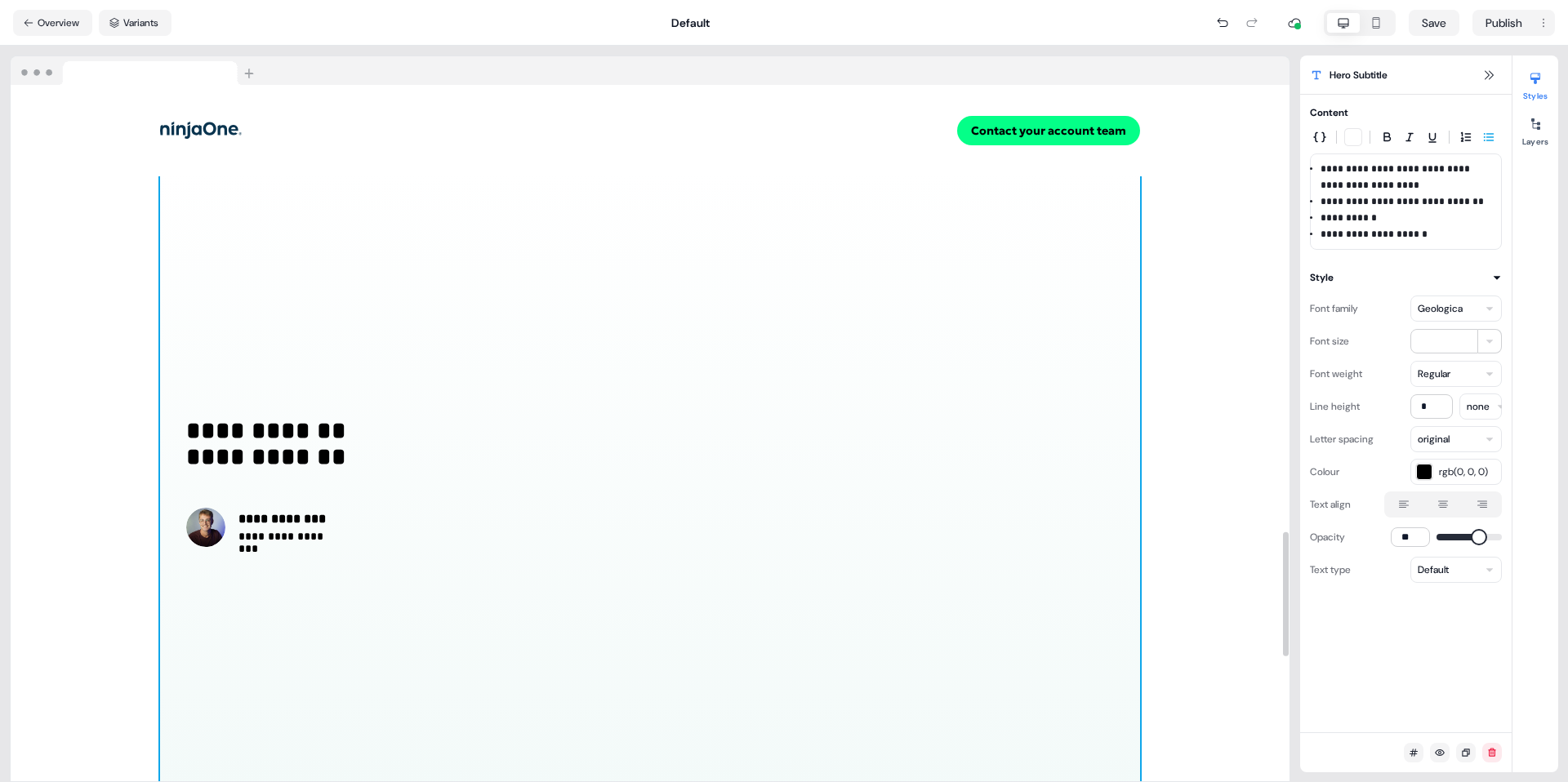 click on "**********" at bounding box center [650, 482] 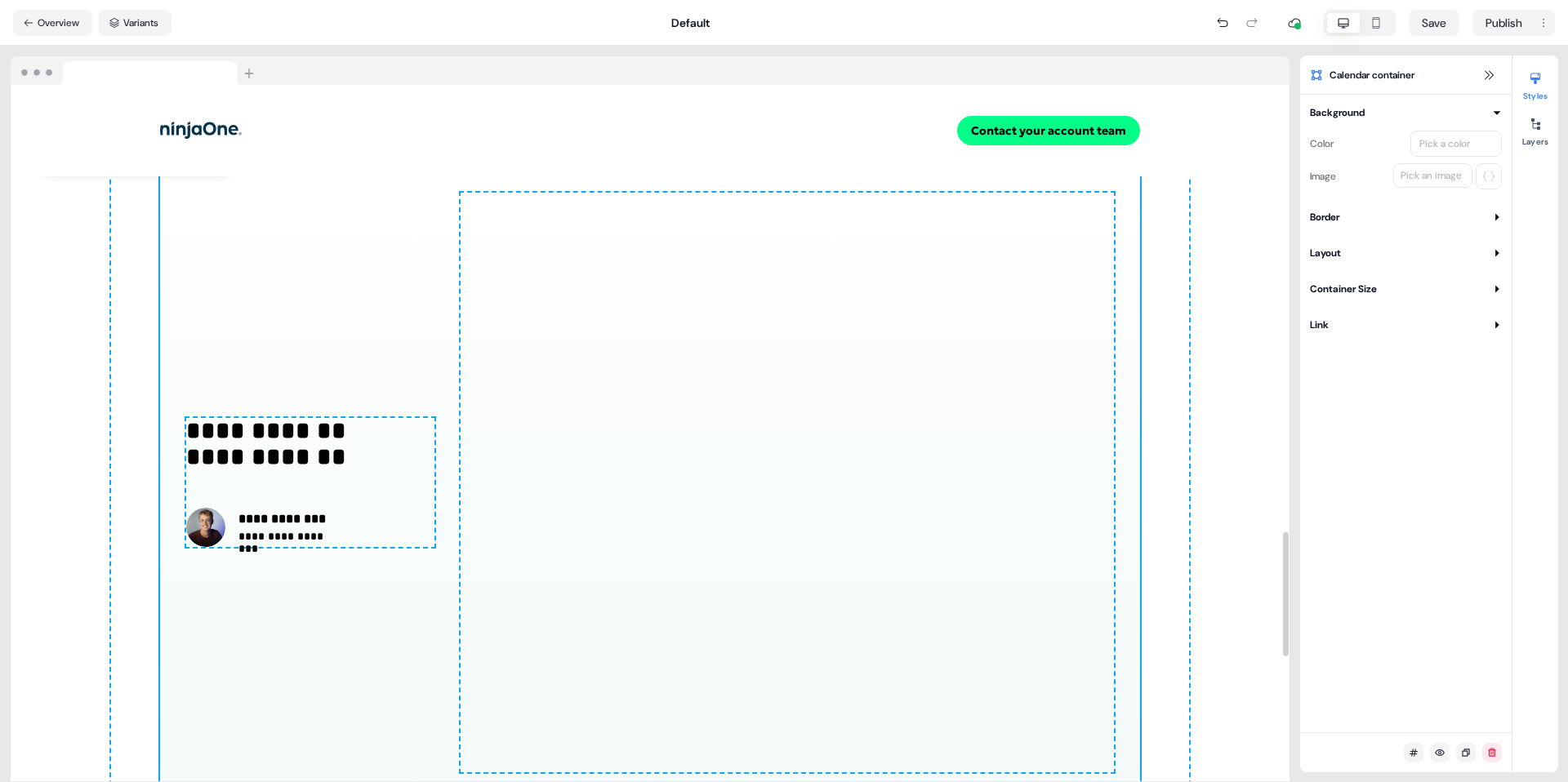 click on "**********" at bounding box center [650, 482] 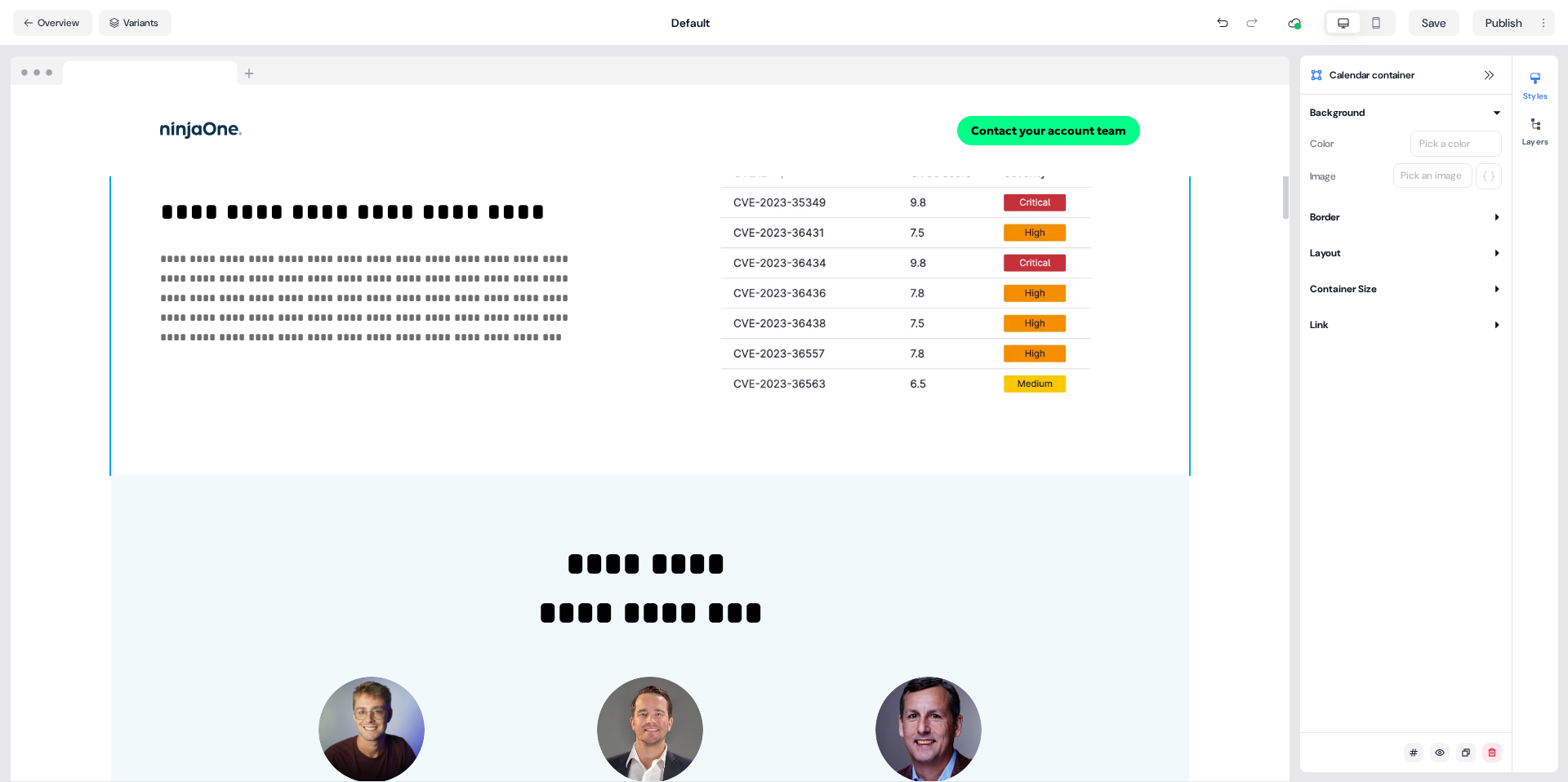 scroll, scrollTop: 0, scrollLeft: 0, axis: both 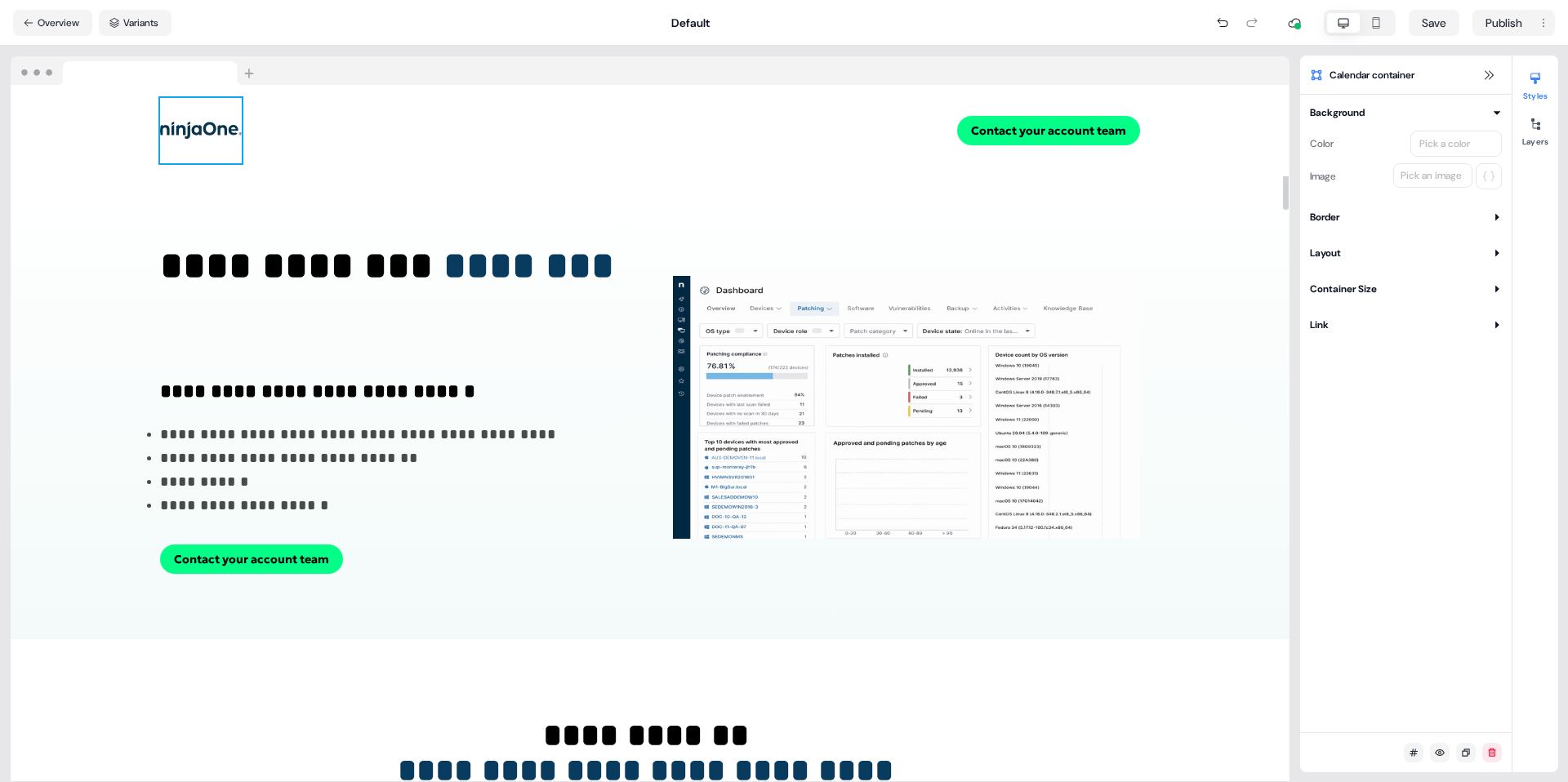 click at bounding box center [201, 131] 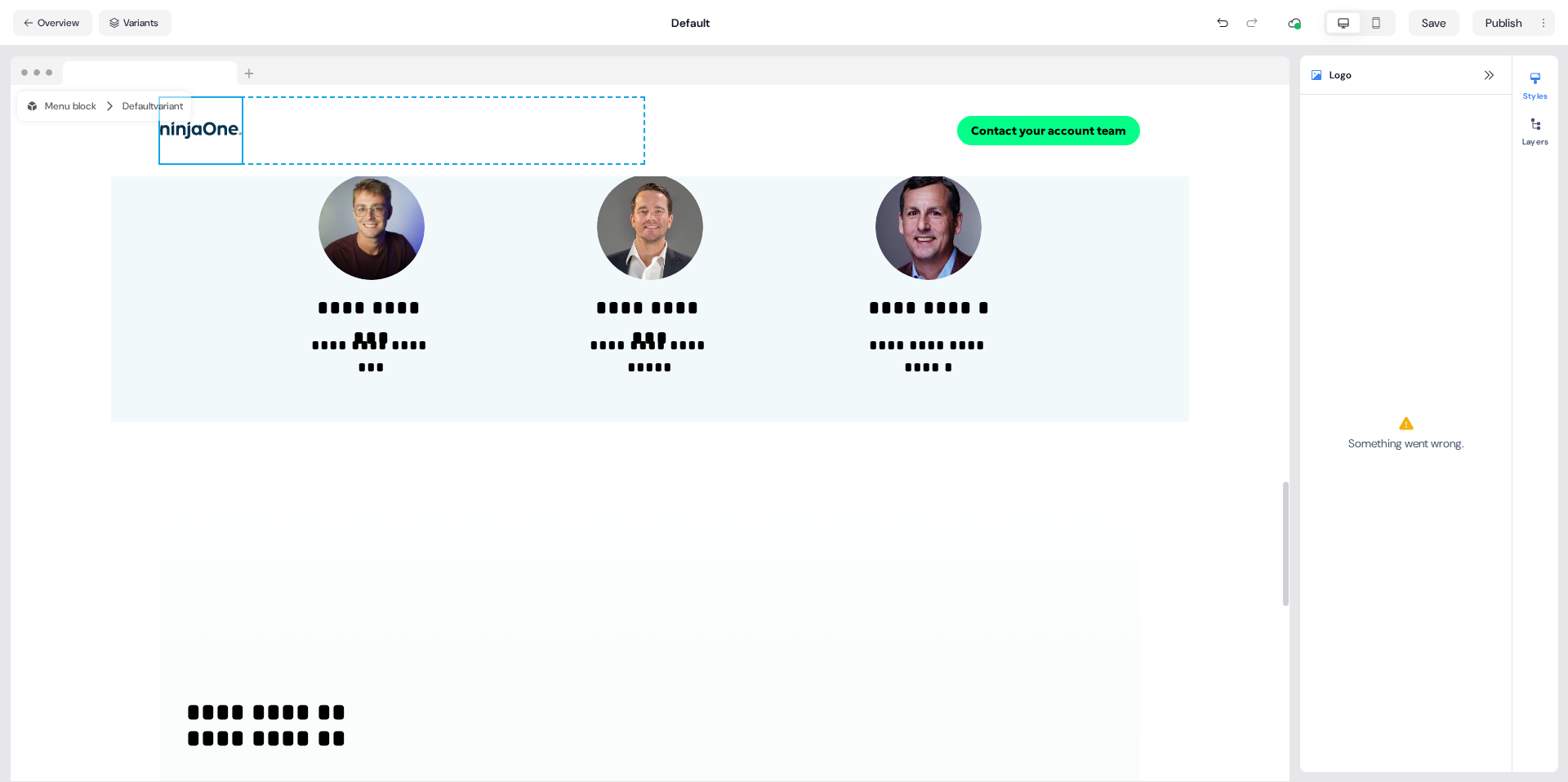 scroll, scrollTop: 2215, scrollLeft: 0, axis: vertical 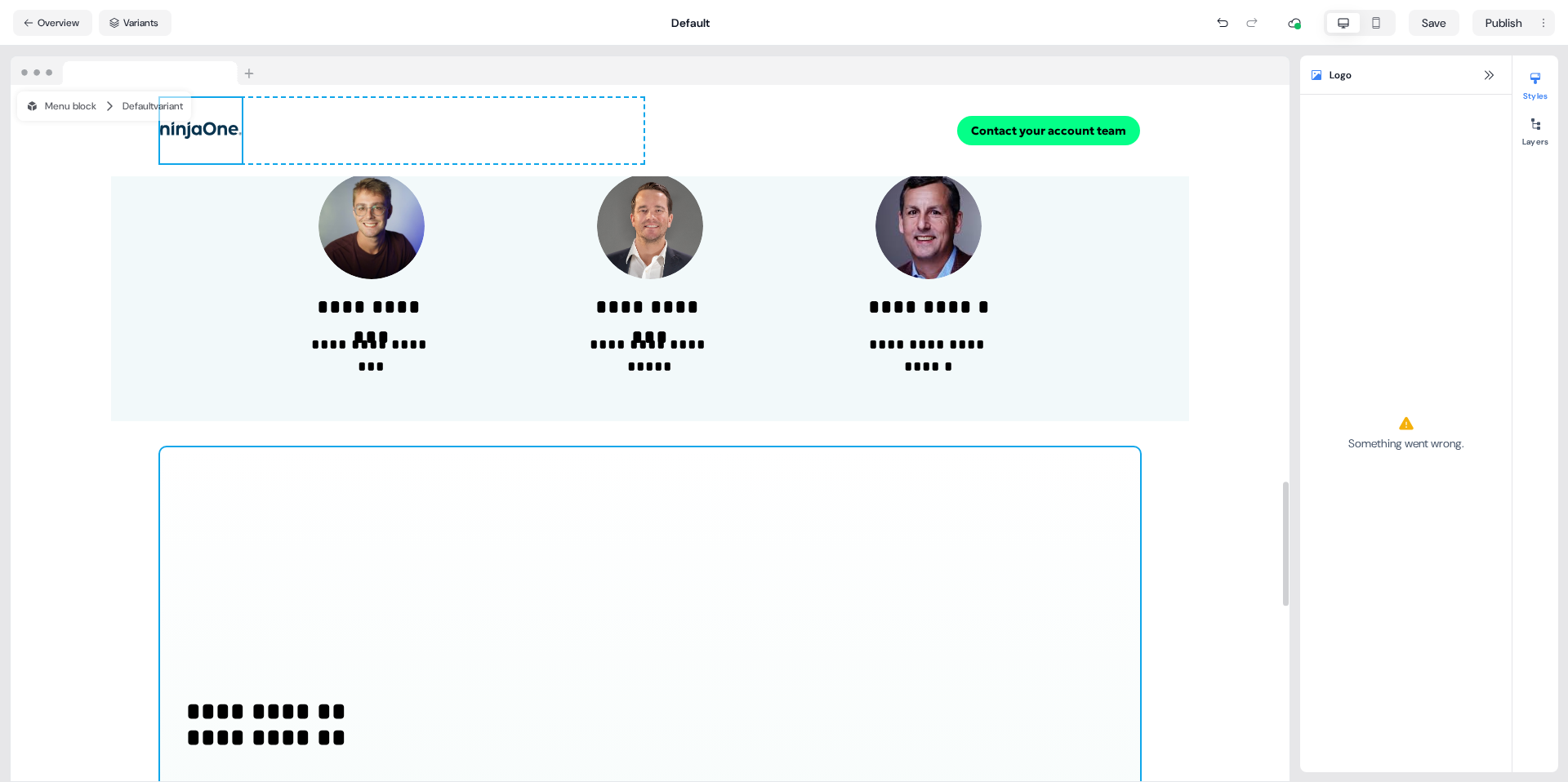 click on "**********" at bounding box center (650, 763) 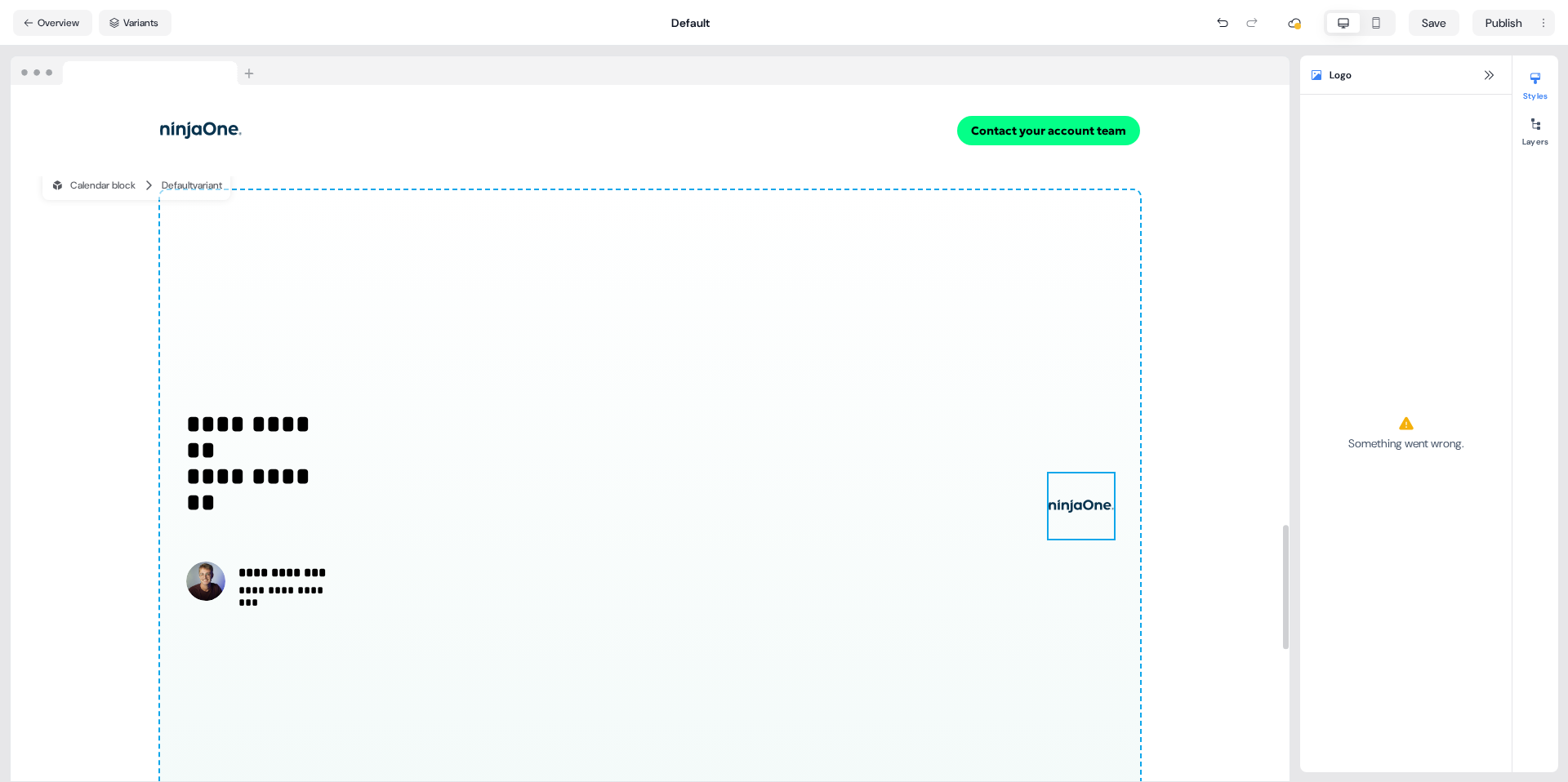 scroll, scrollTop: 2476, scrollLeft: 0, axis: vertical 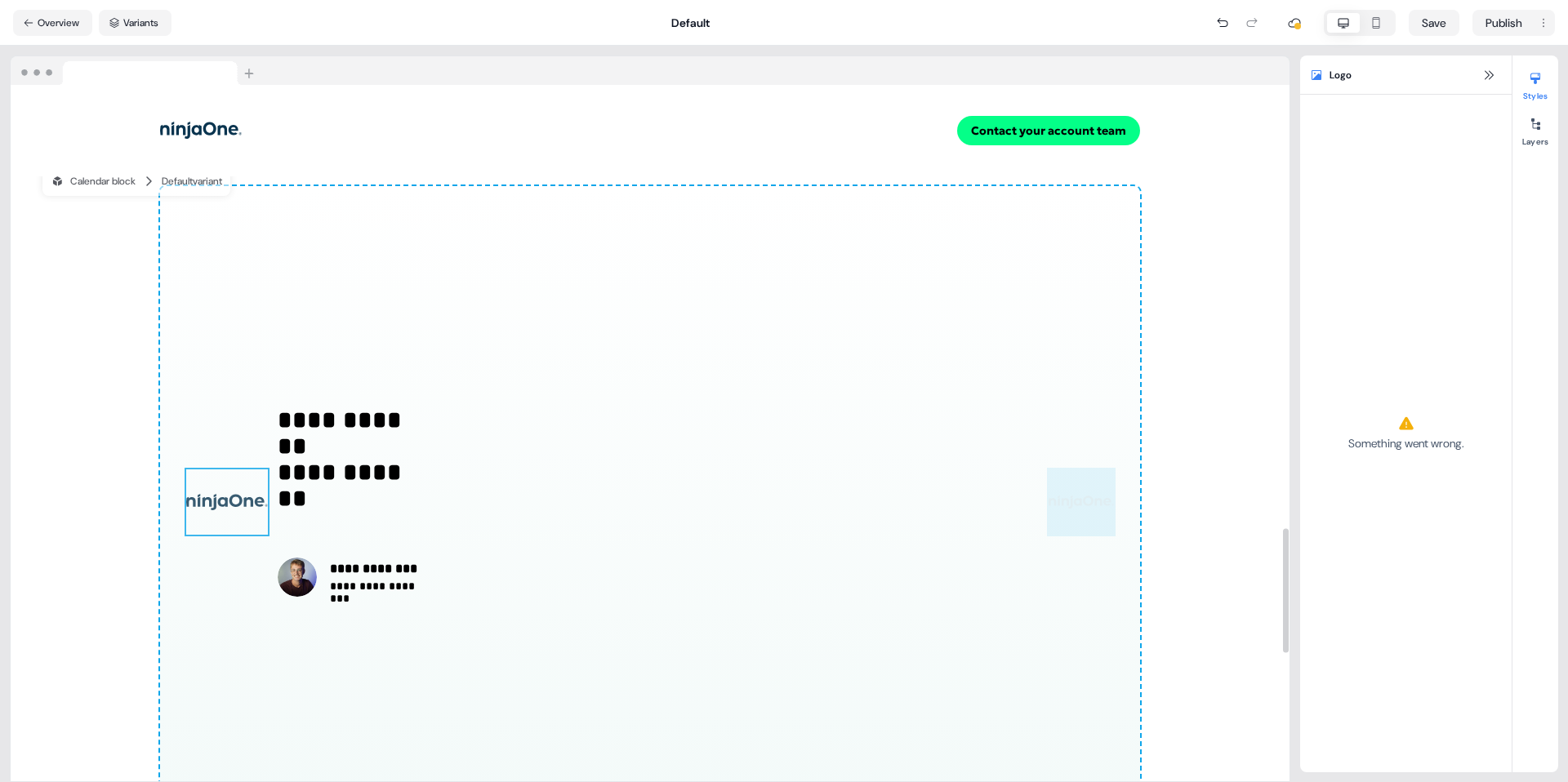 drag, startPoint x: 1086, startPoint y: 506, endPoint x: 310, endPoint y: 341, distance: 793.34797 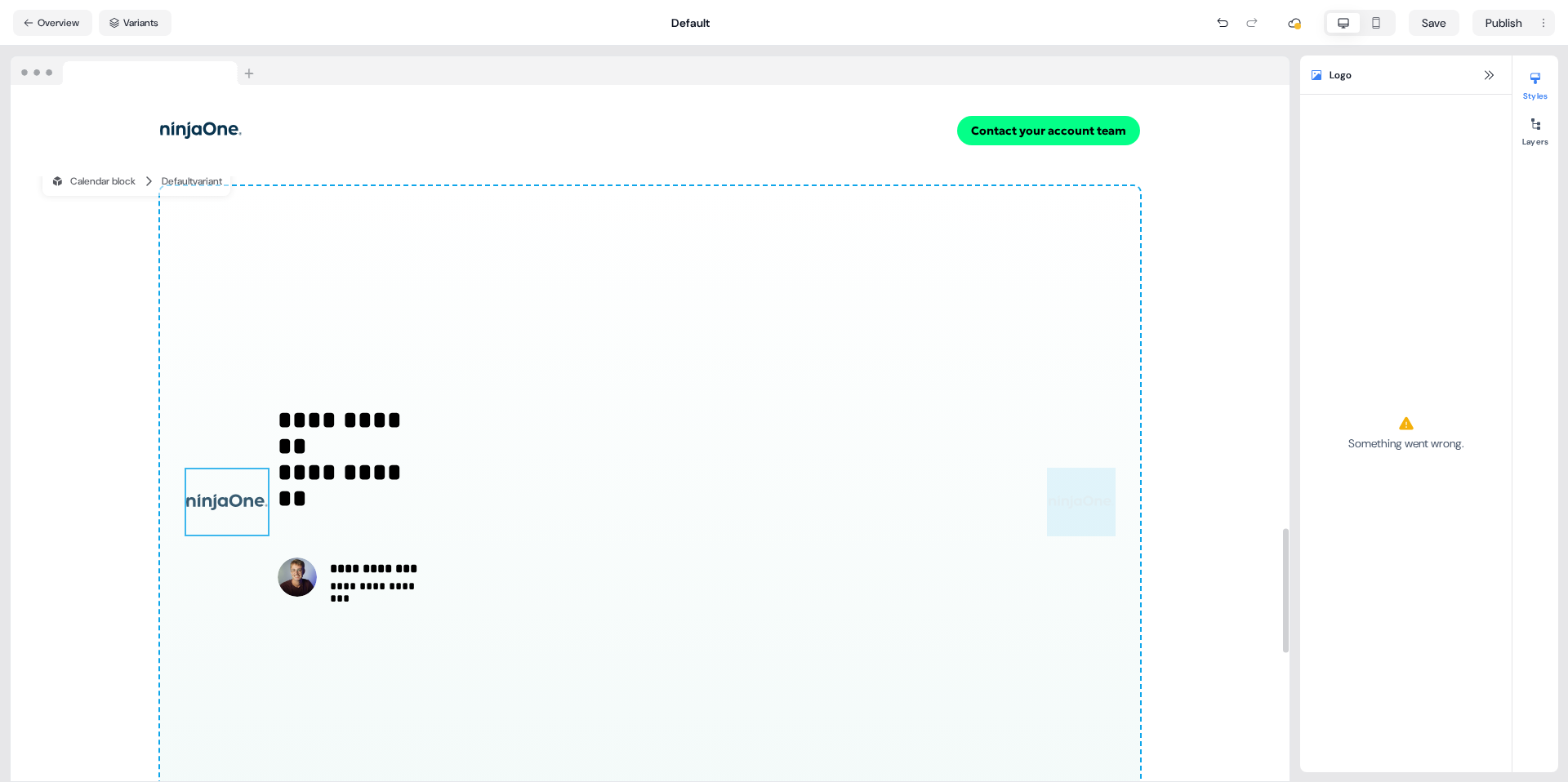 click on "**********" at bounding box center (650, 502) 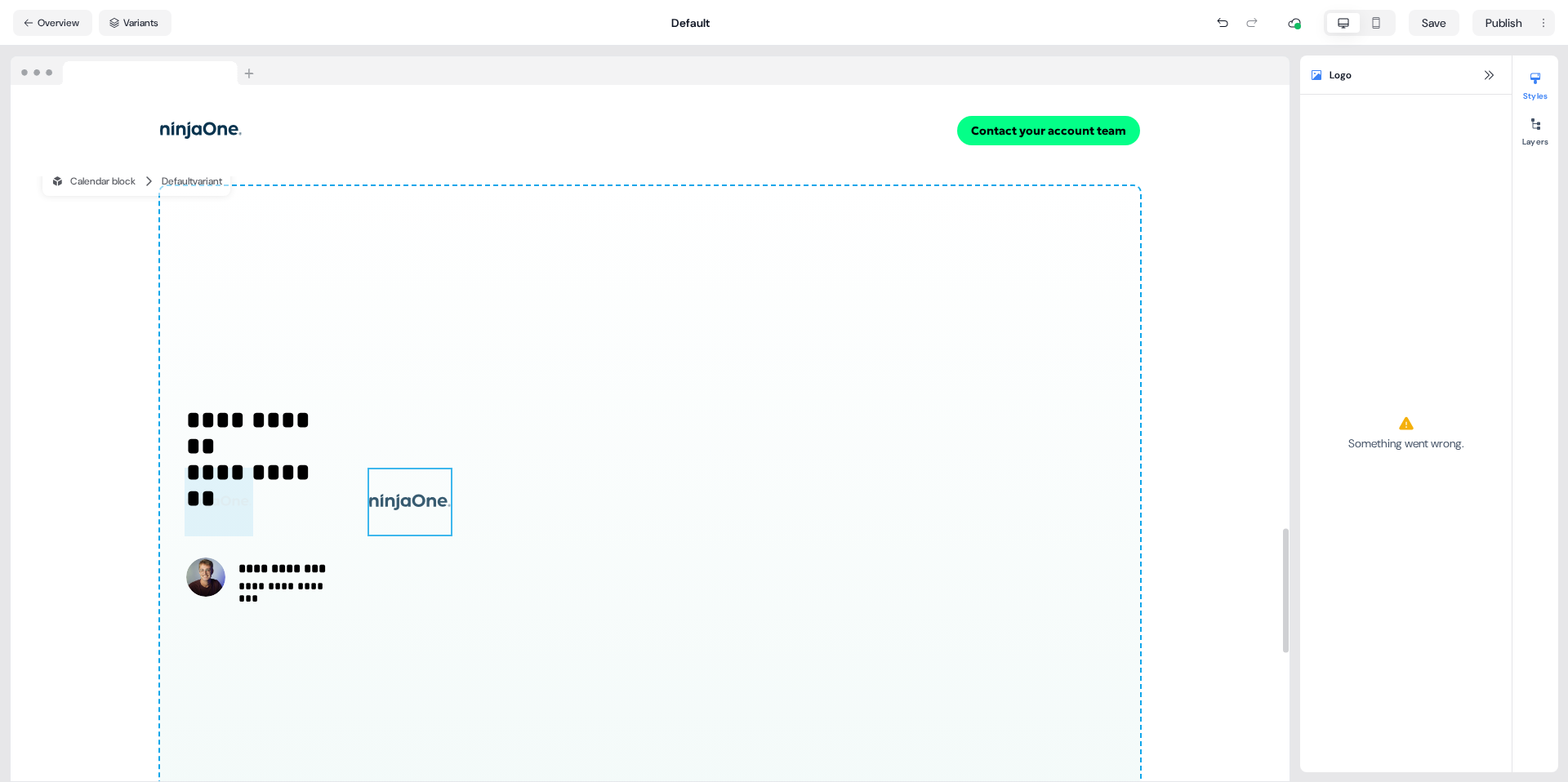 drag, startPoint x: 227, startPoint y: 491, endPoint x: 310, endPoint y: 552, distance: 103.004854 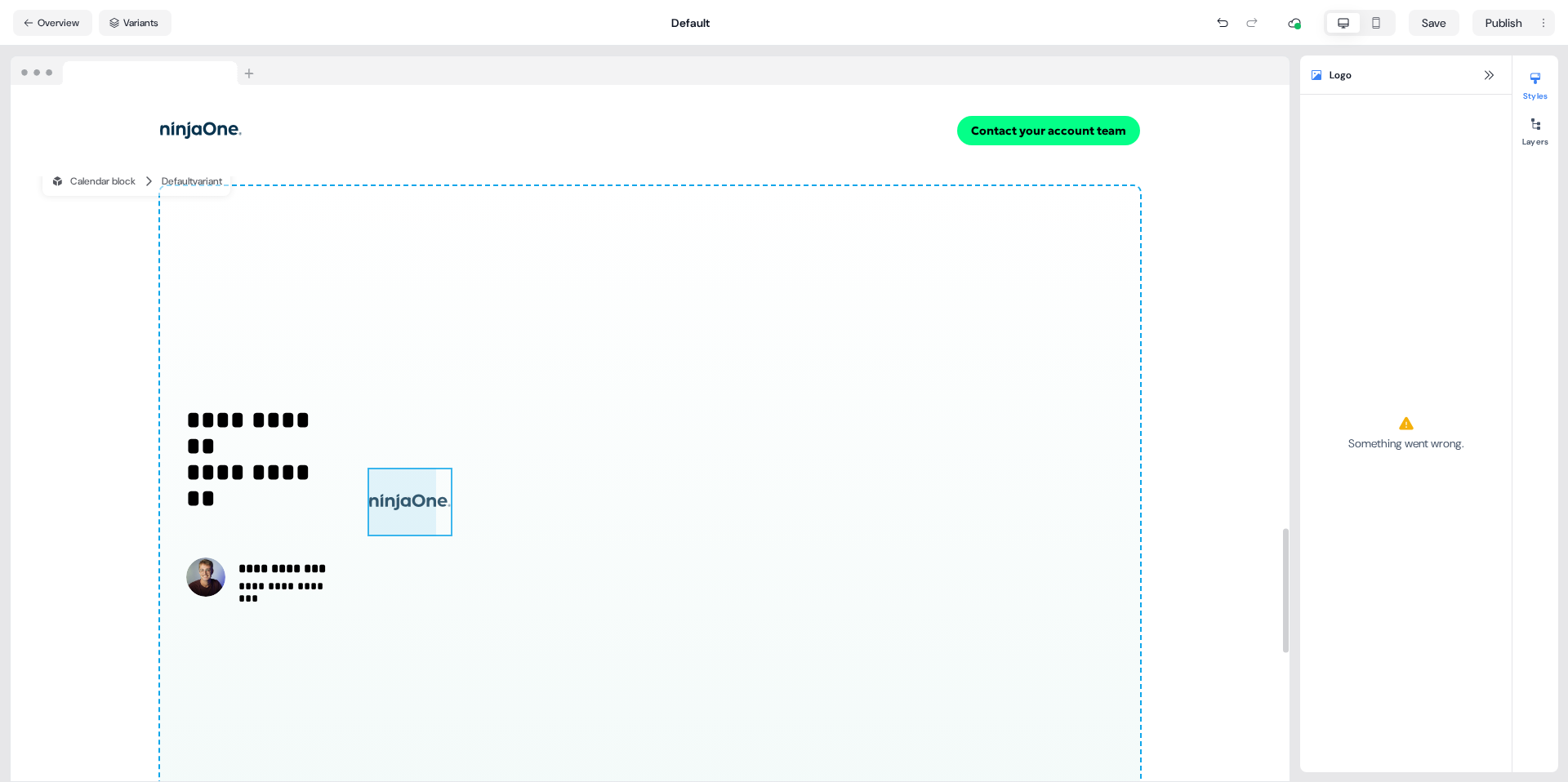 drag, startPoint x: 395, startPoint y: 509, endPoint x: 361, endPoint y: 345, distance: 167.48731 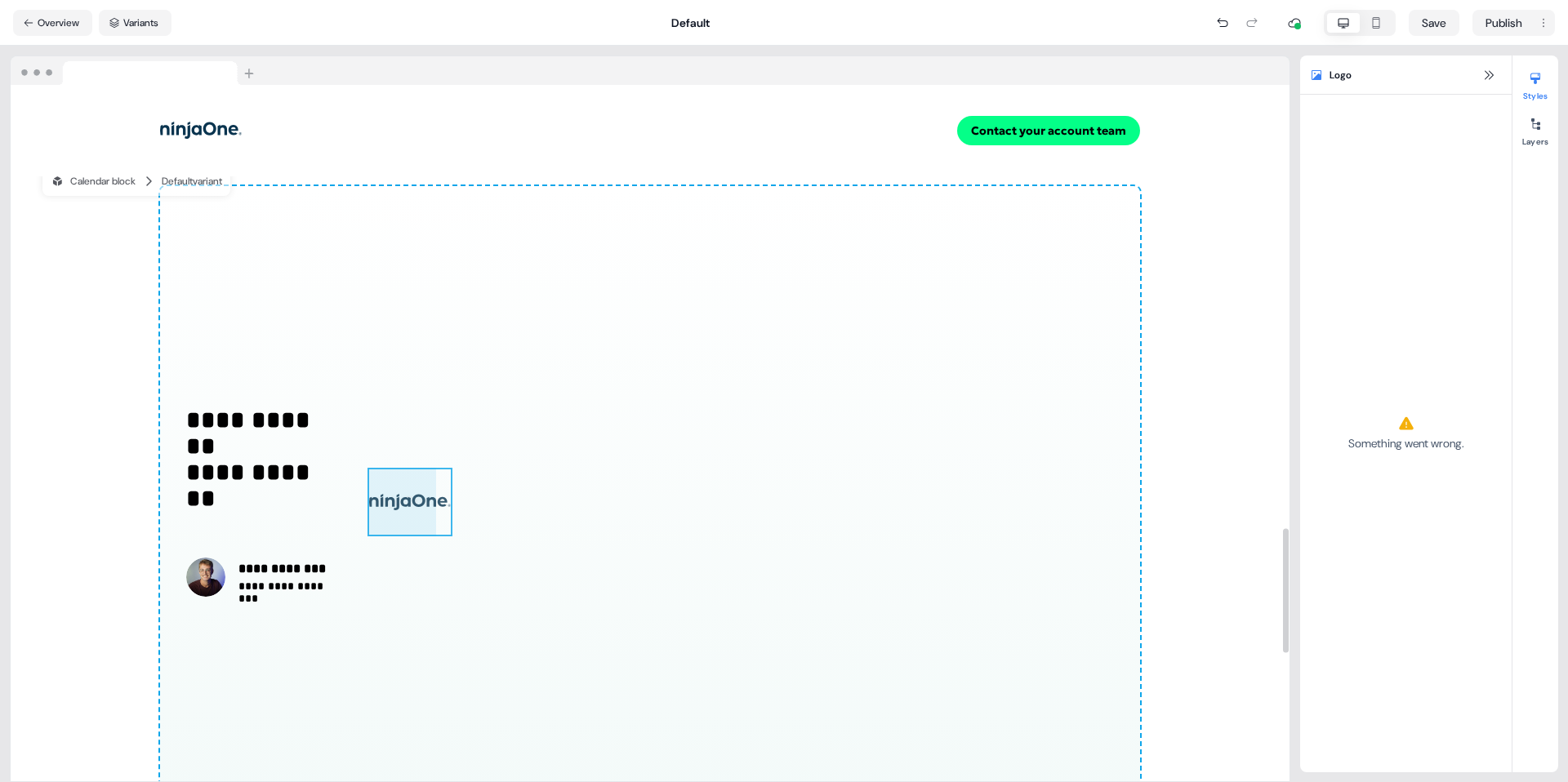 click on "**********" at bounding box center [650, 502] 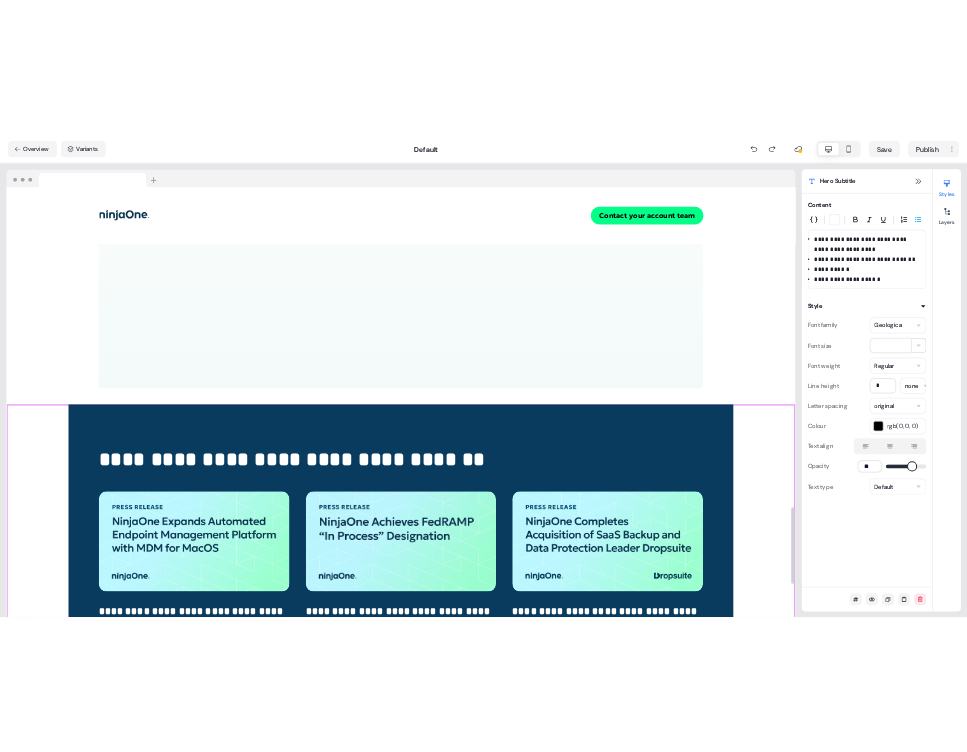 scroll, scrollTop: 3909, scrollLeft: 0, axis: vertical 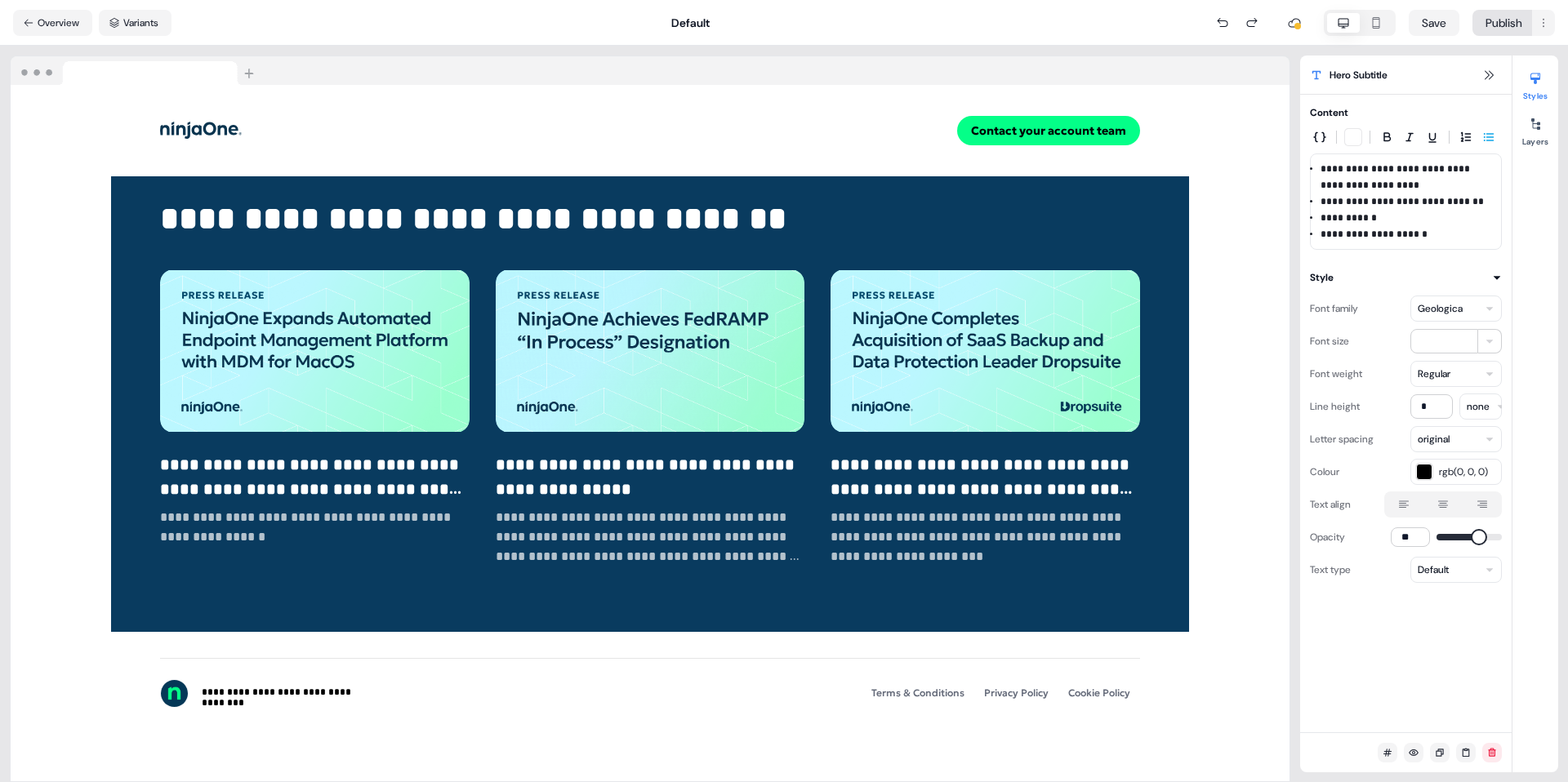 click on "**********" at bounding box center (784, 391) 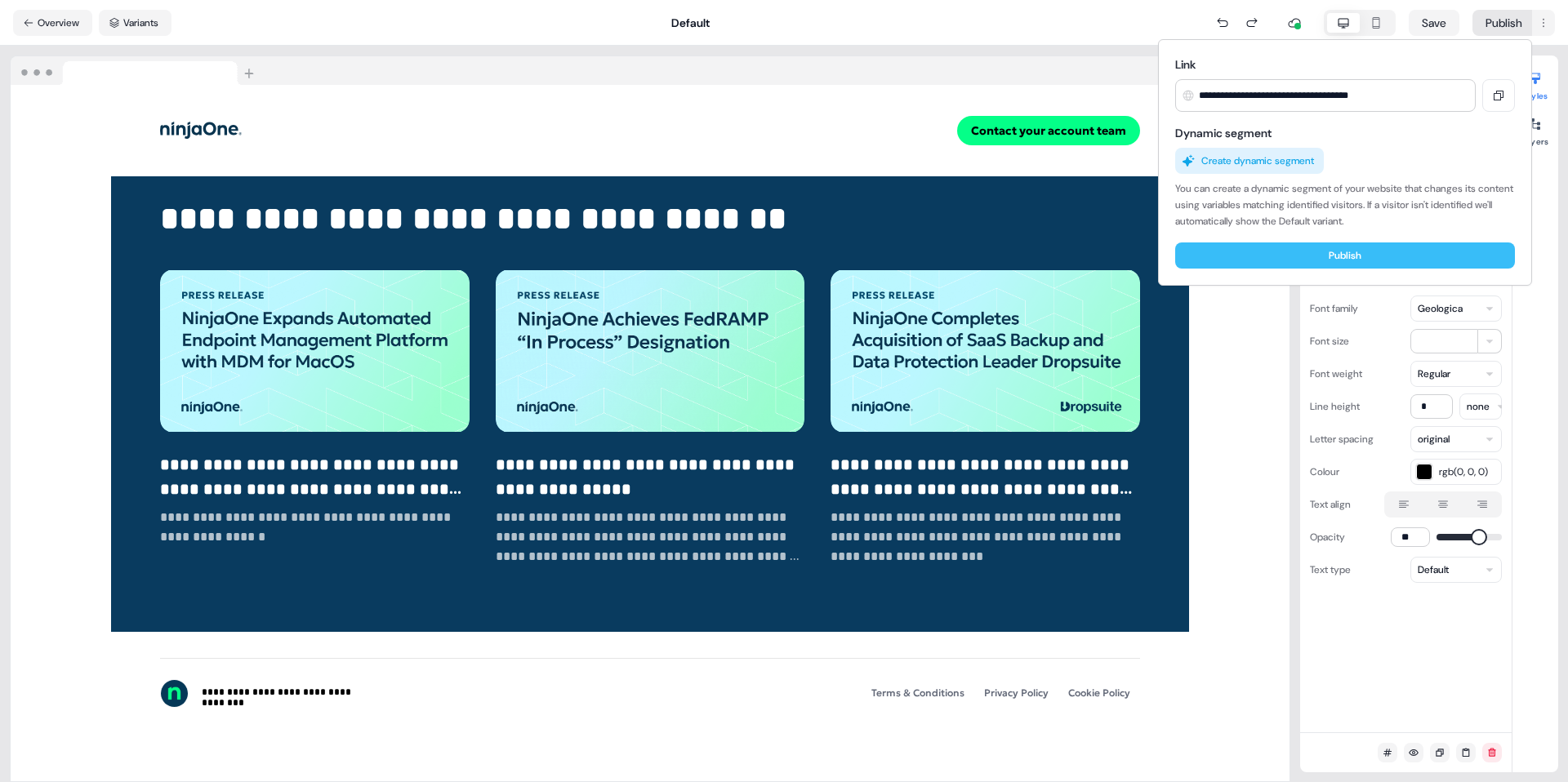 click on "Publish" at bounding box center [1345, 255] 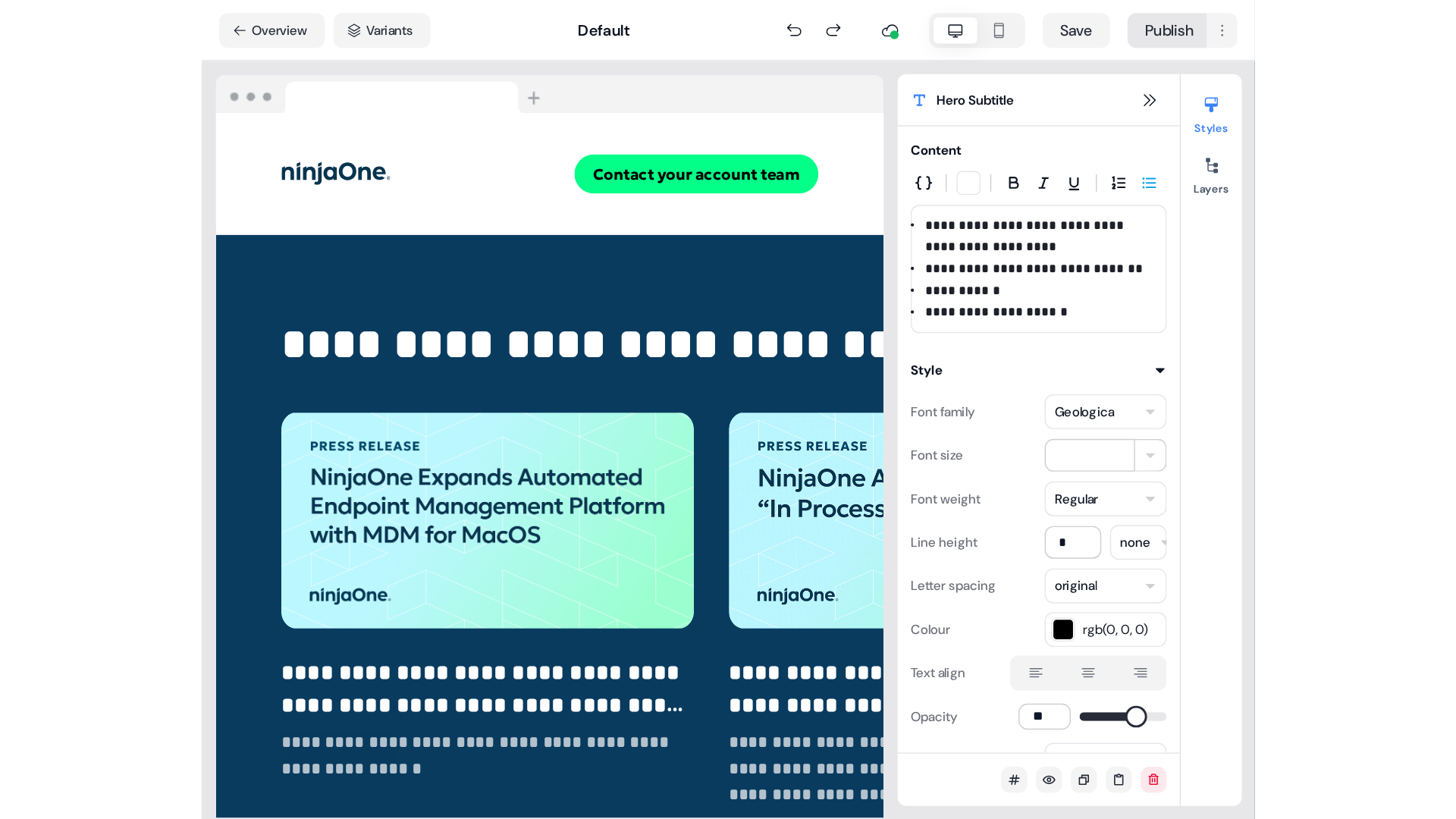 scroll, scrollTop: 3771, scrollLeft: 0, axis: vertical 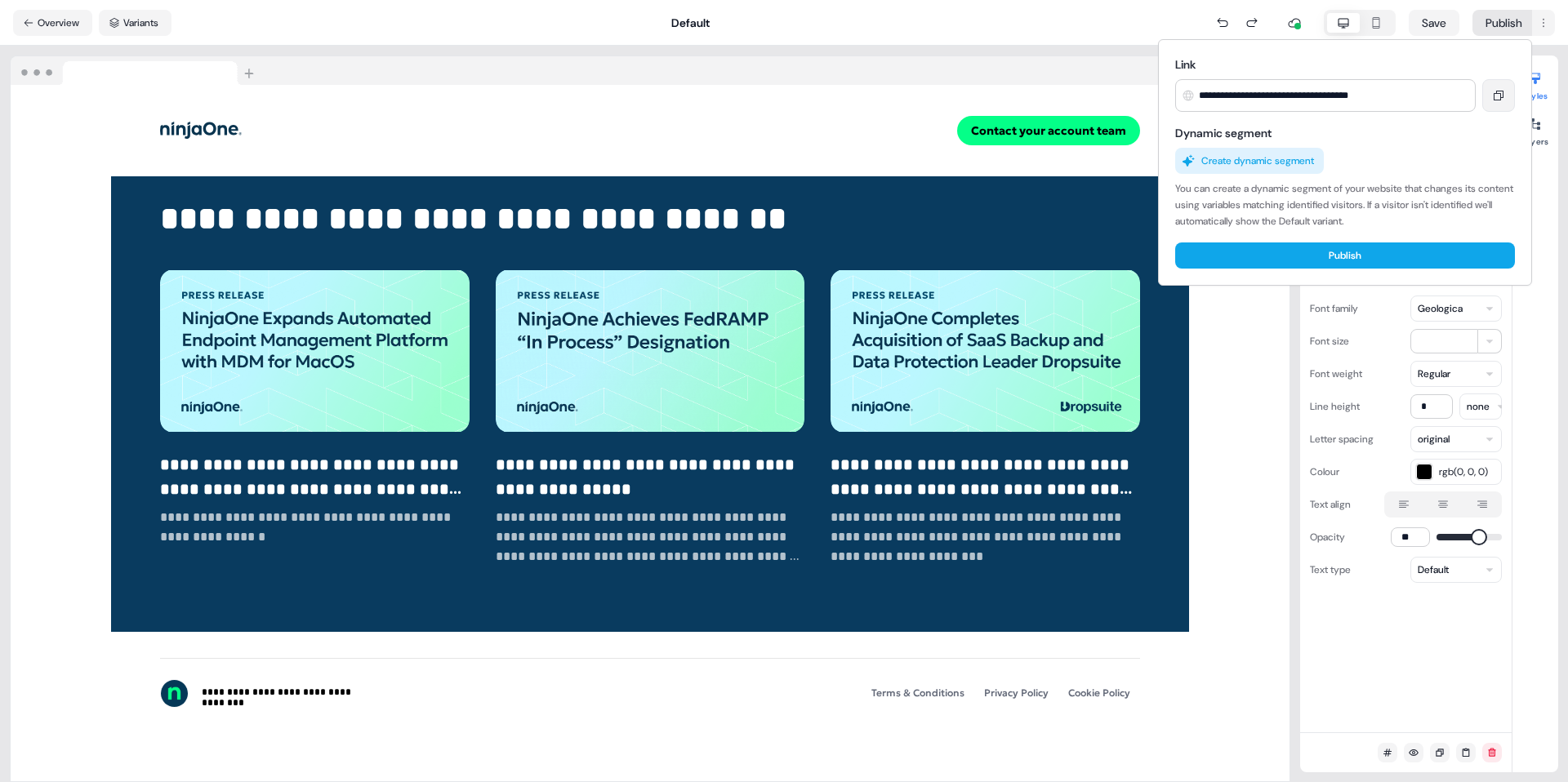 click 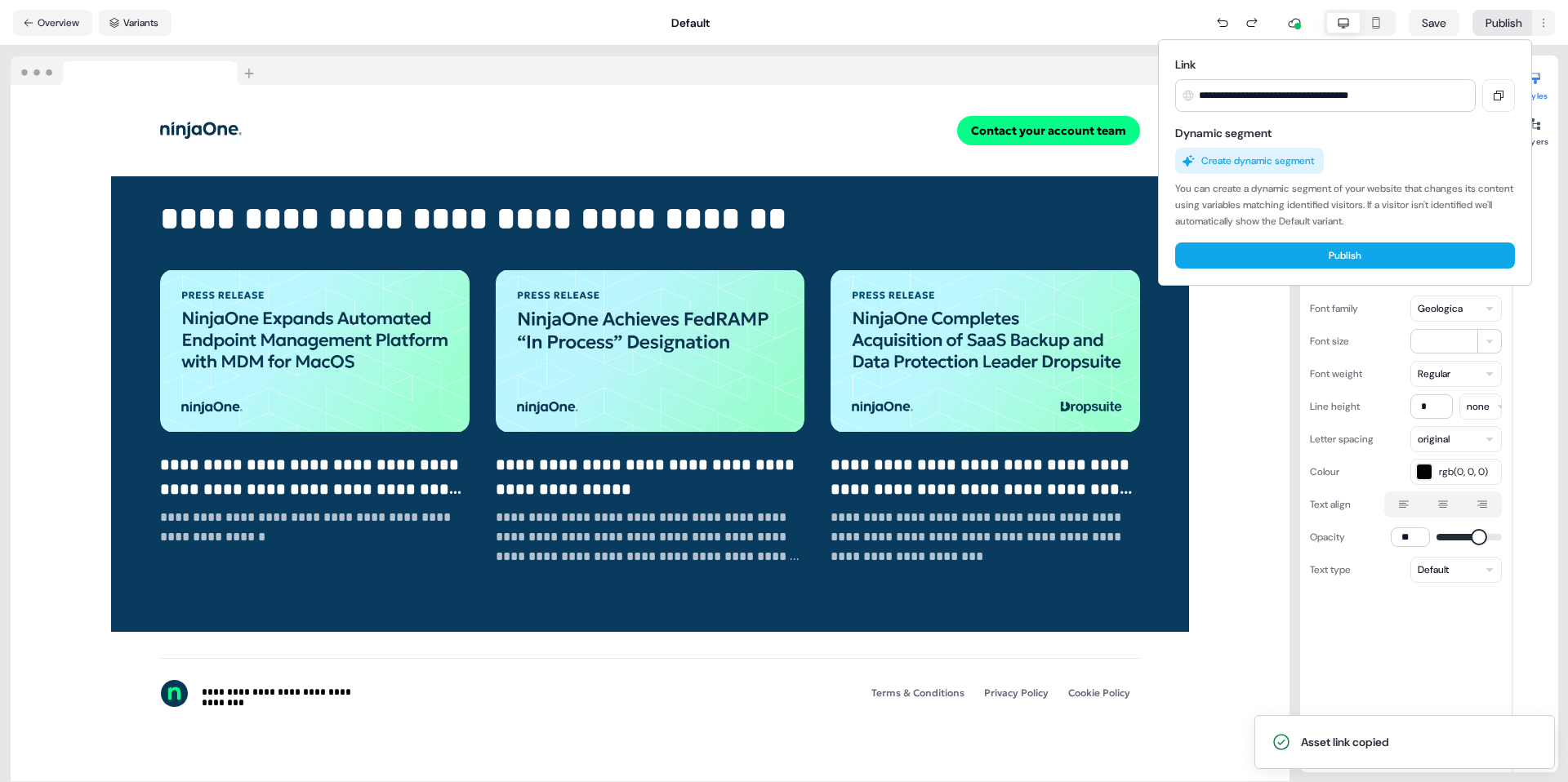 scroll, scrollTop: 3191, scrollLeft: 0, axis: vertical 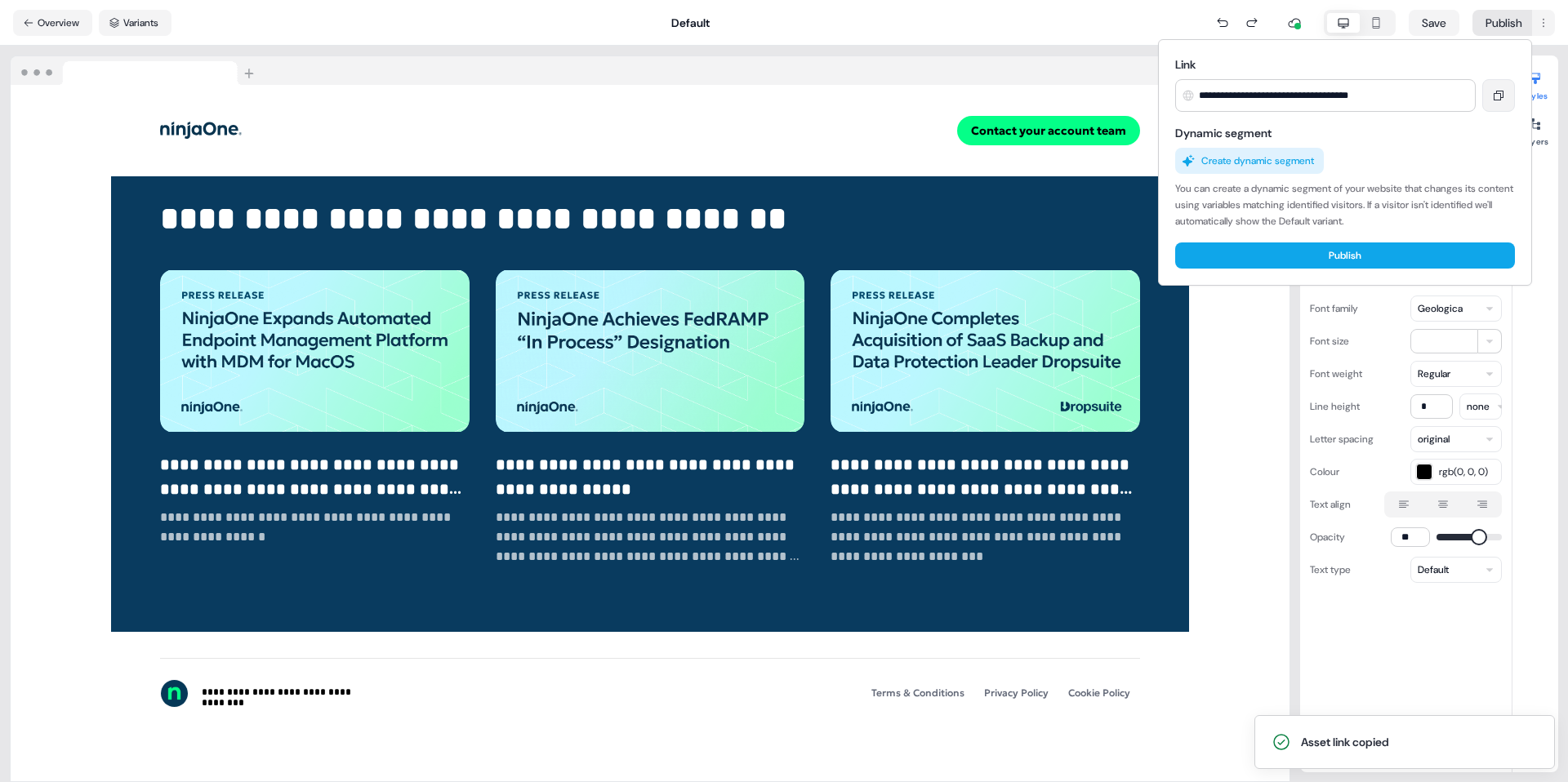 click at bounding box center (1499, 96) 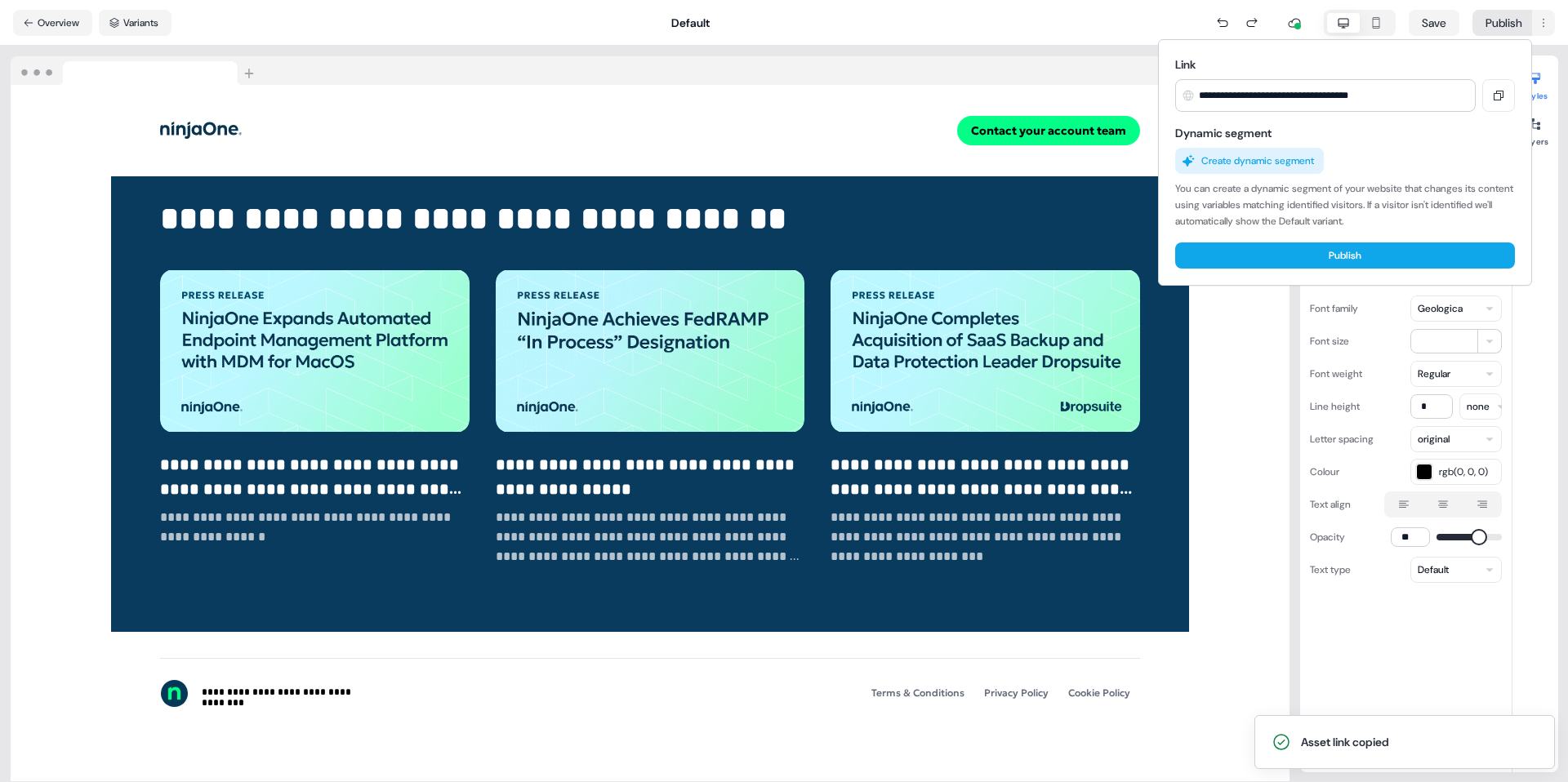 click on "**********" at bounding box center (784, 391) 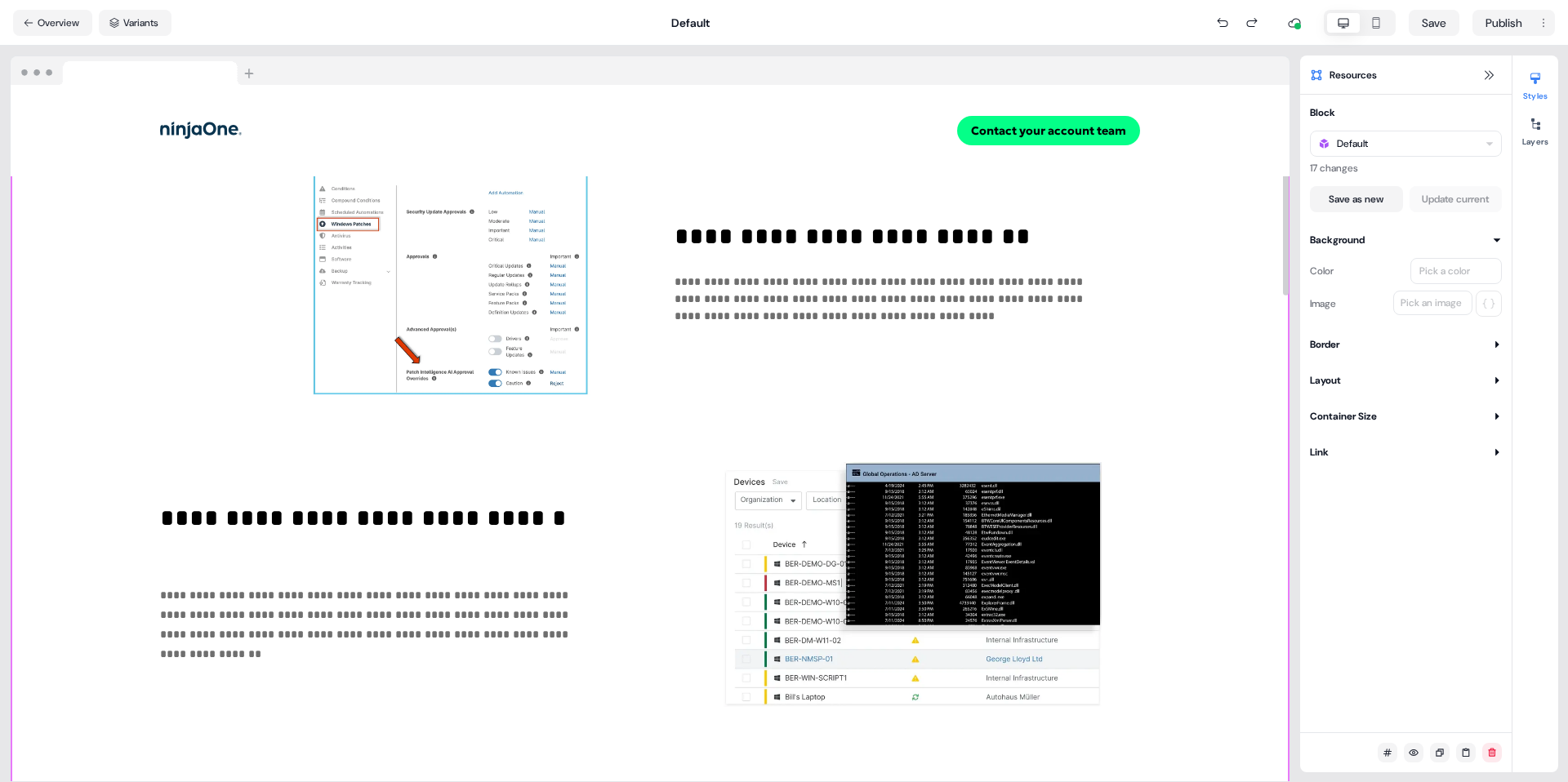 scroll, scrollTop: 0, scrollLeft: 0, axis: both 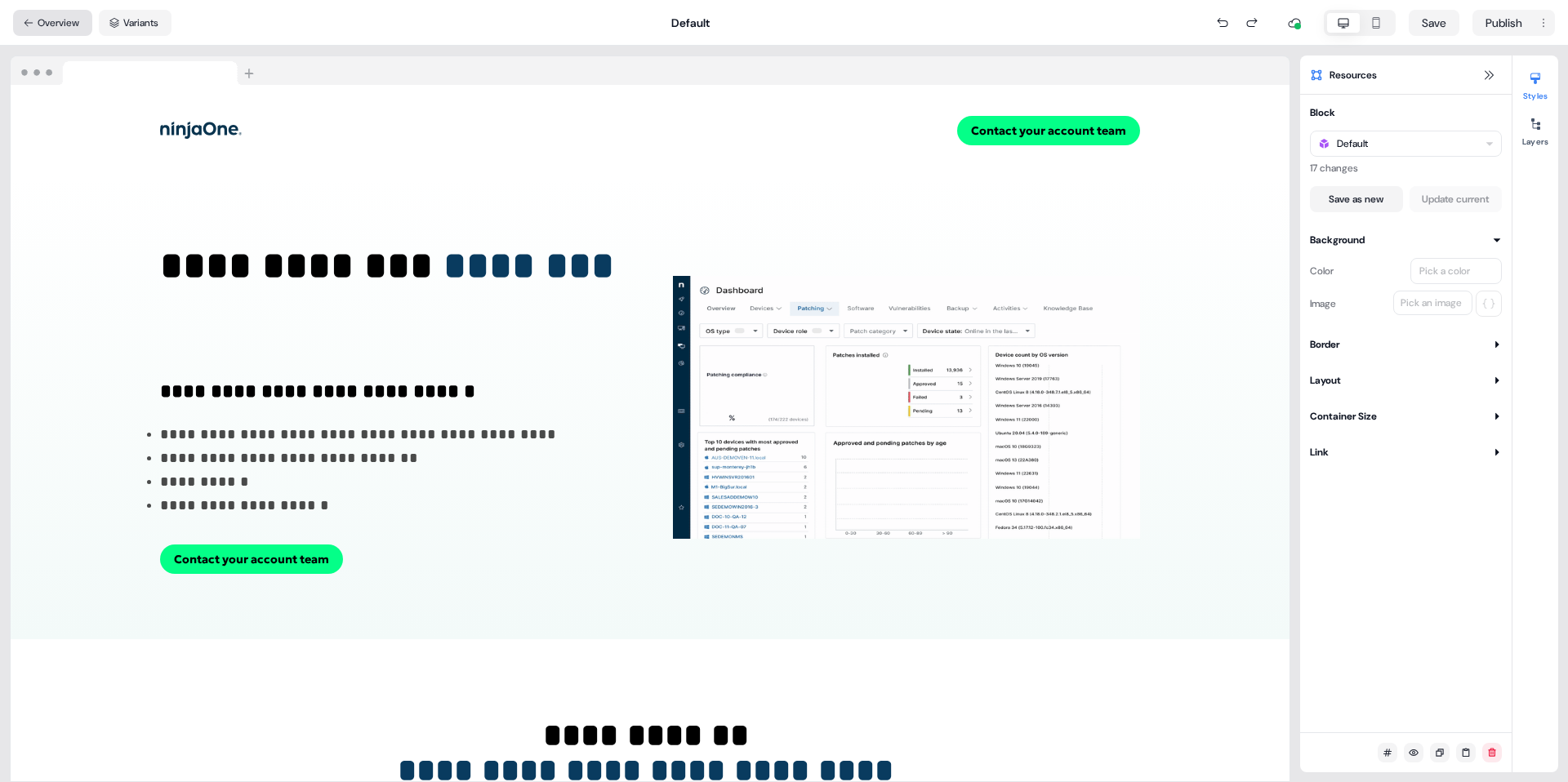 click on "Overview" at bounding box center [52, 23] 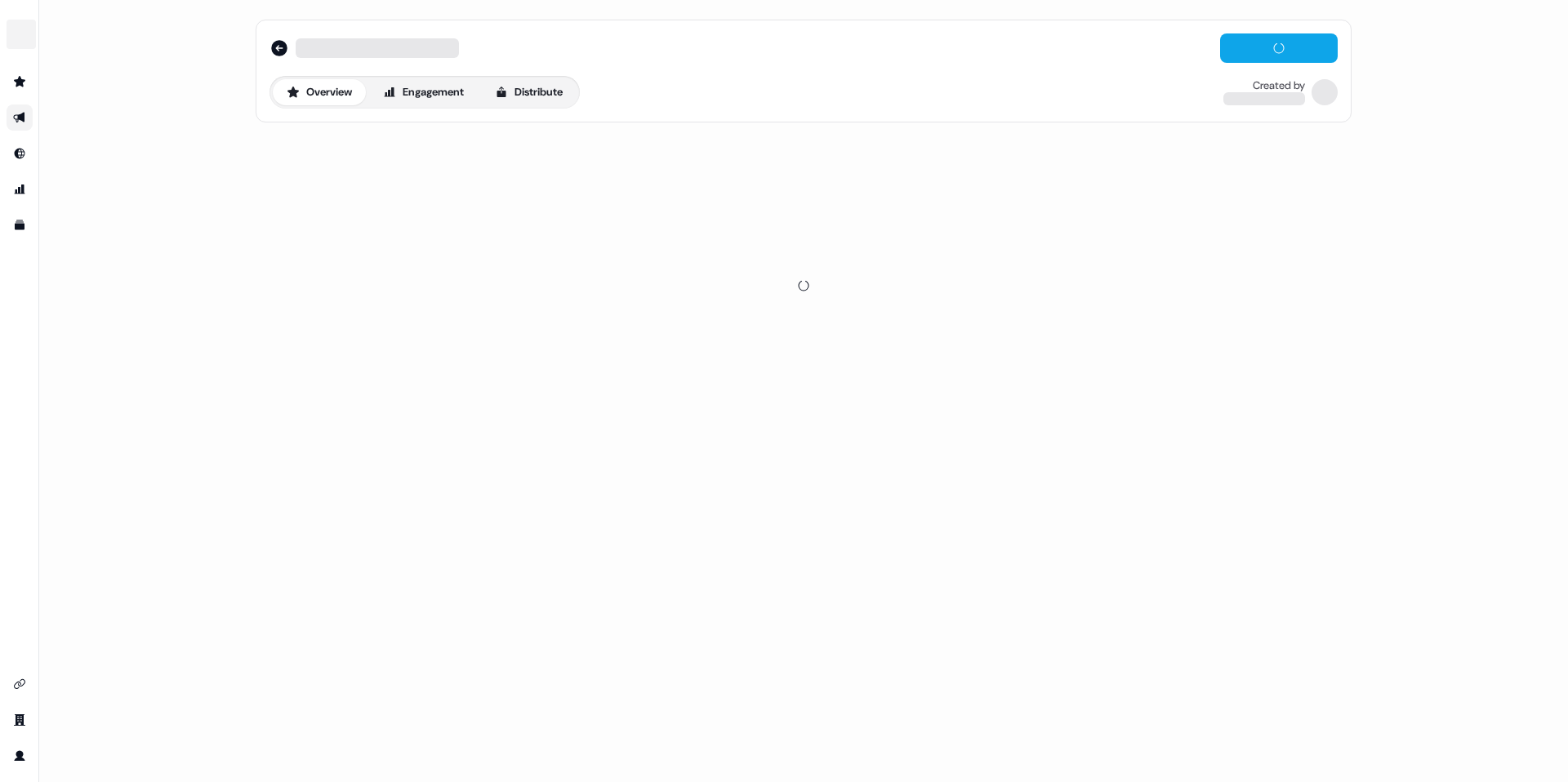 scroll, scrollTop: 0, scrollLeft: 0, axis: both 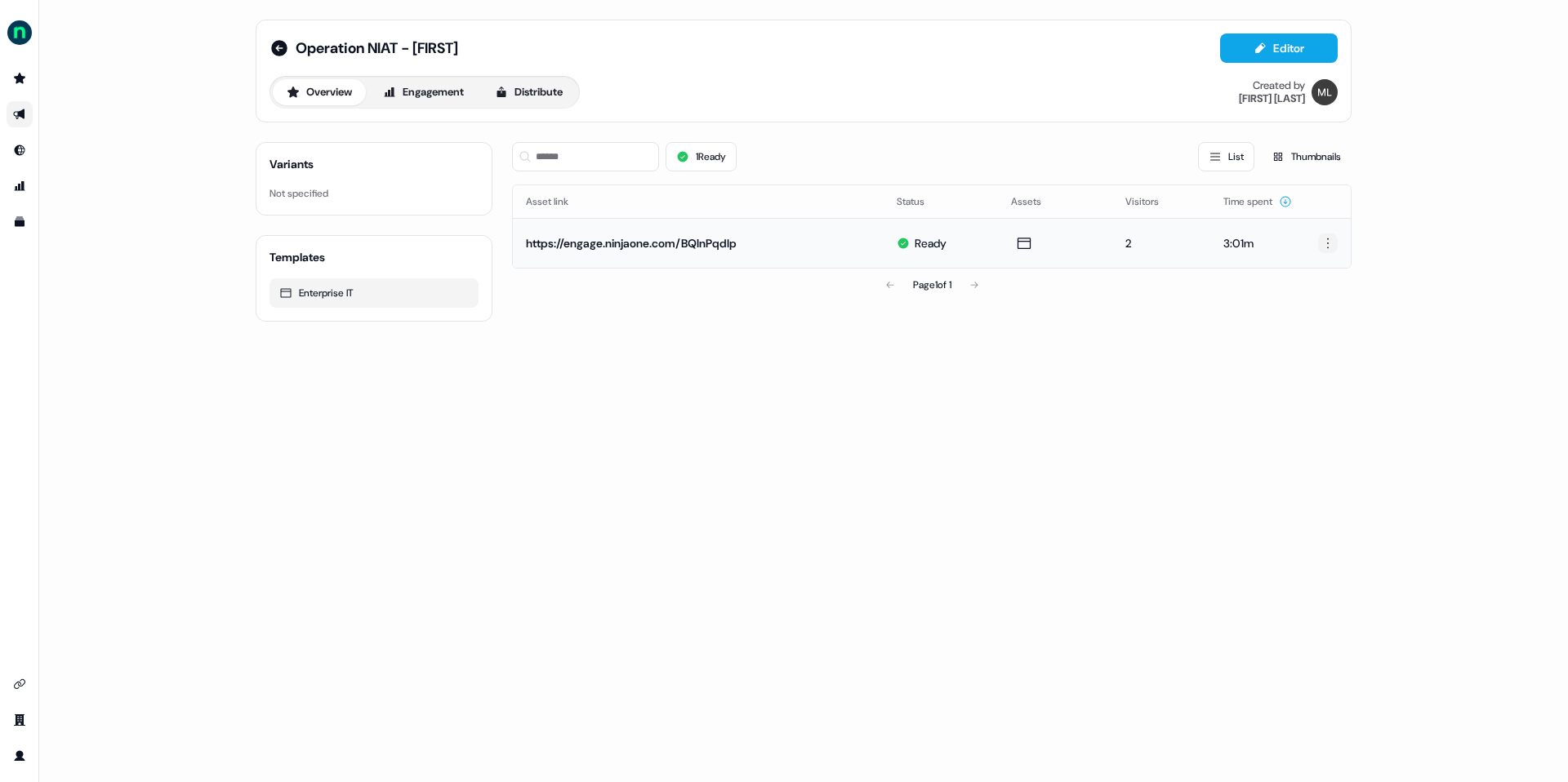 click on "For the best experience switch devices to a bigger screen. Go to Userled.io   Operation NIAT - Brett Editor Overview Engagement Distribute Created by Megan   Lee Variants Not specified Templates Enterprise IT 1  Ready List Thumbnails Asset link Status Assets Visitors Time spent https://engage.ninjaone.com/BQlnPqdIp Ready 2 3:01m Page  1  of 1" at bounding box center (784, 391) 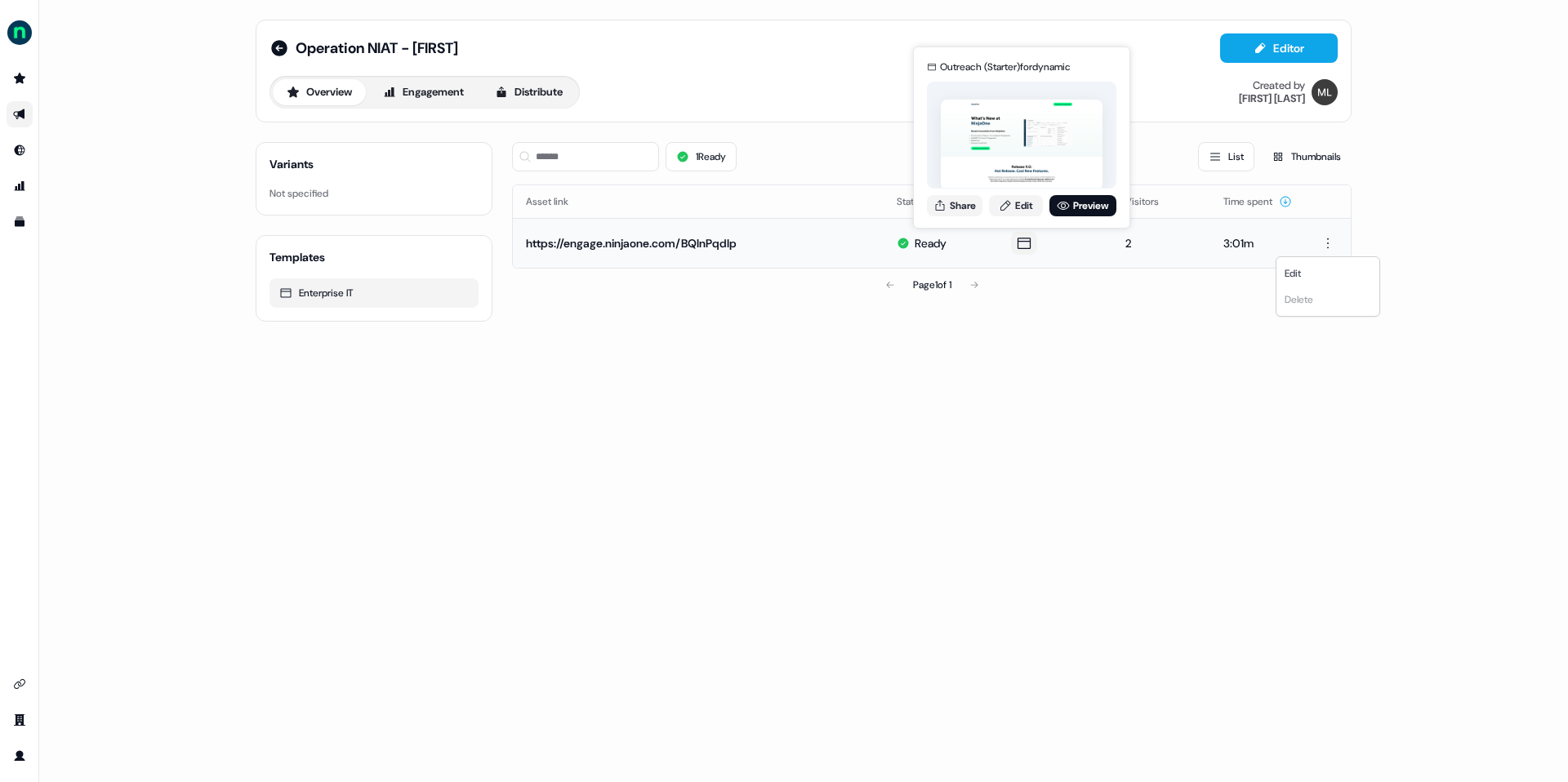 click on "For the best experience switch devices to a bigger screen. Go to Userled.io   Operation NIAT - Brett Editor Overview Engagement Distribute Created by Megan   Lee Variants Not specified Templates Enterprise IT 1  Ready List Thumbnails Asset link Status Assets Visitors Time spent https://engage.ninjaone.com/BQlnPqdIp Ready Outreach (Starter)  for  dynamic   Share Edit Preview Outreach (Starter)  for  dynamic   Share Edit Preview 2 3:01m Page  1  of 1 Edit Delete" at bounding box center [784, 391] 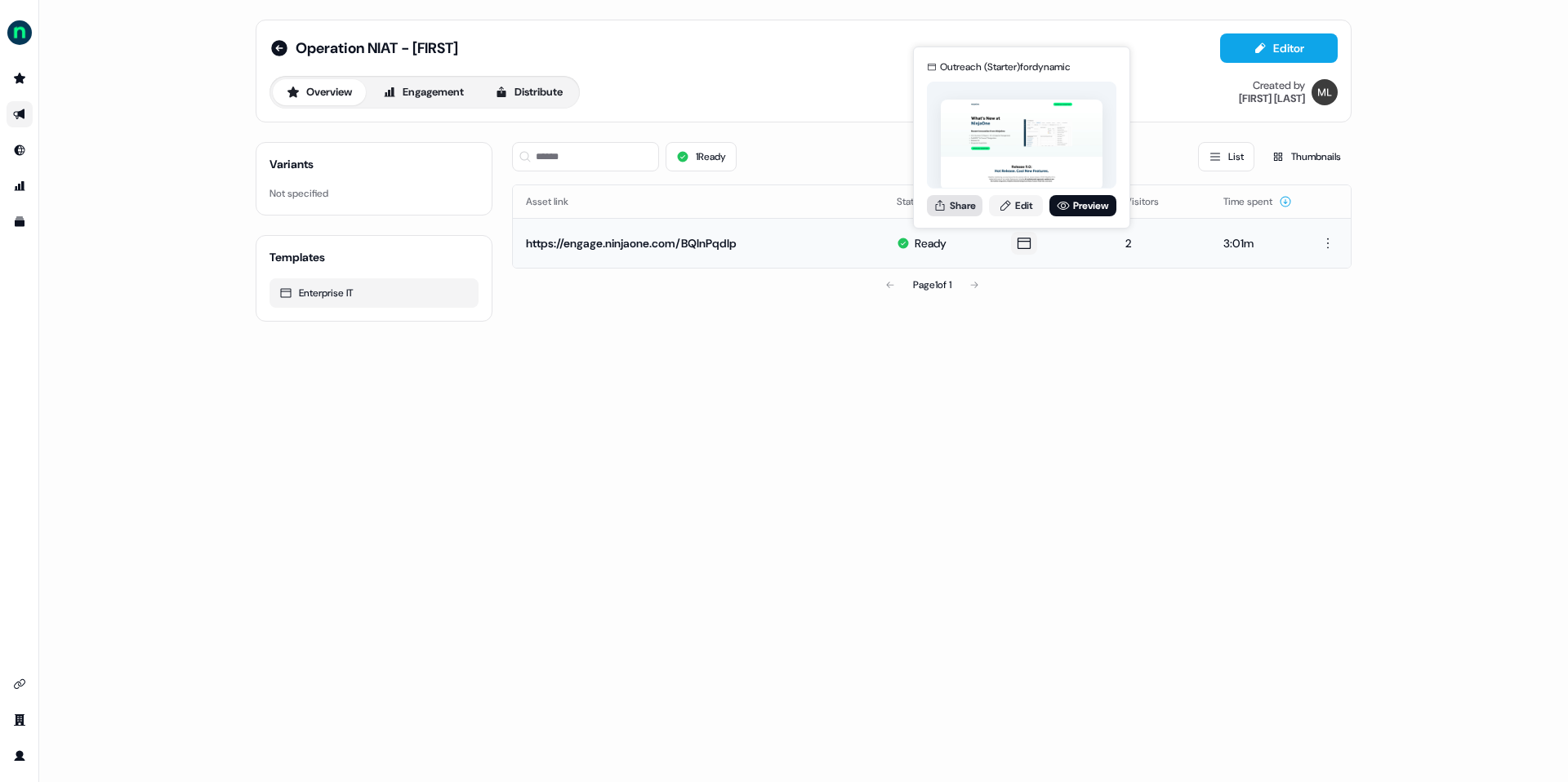 click on "Share" at bounding box center (955, 206) 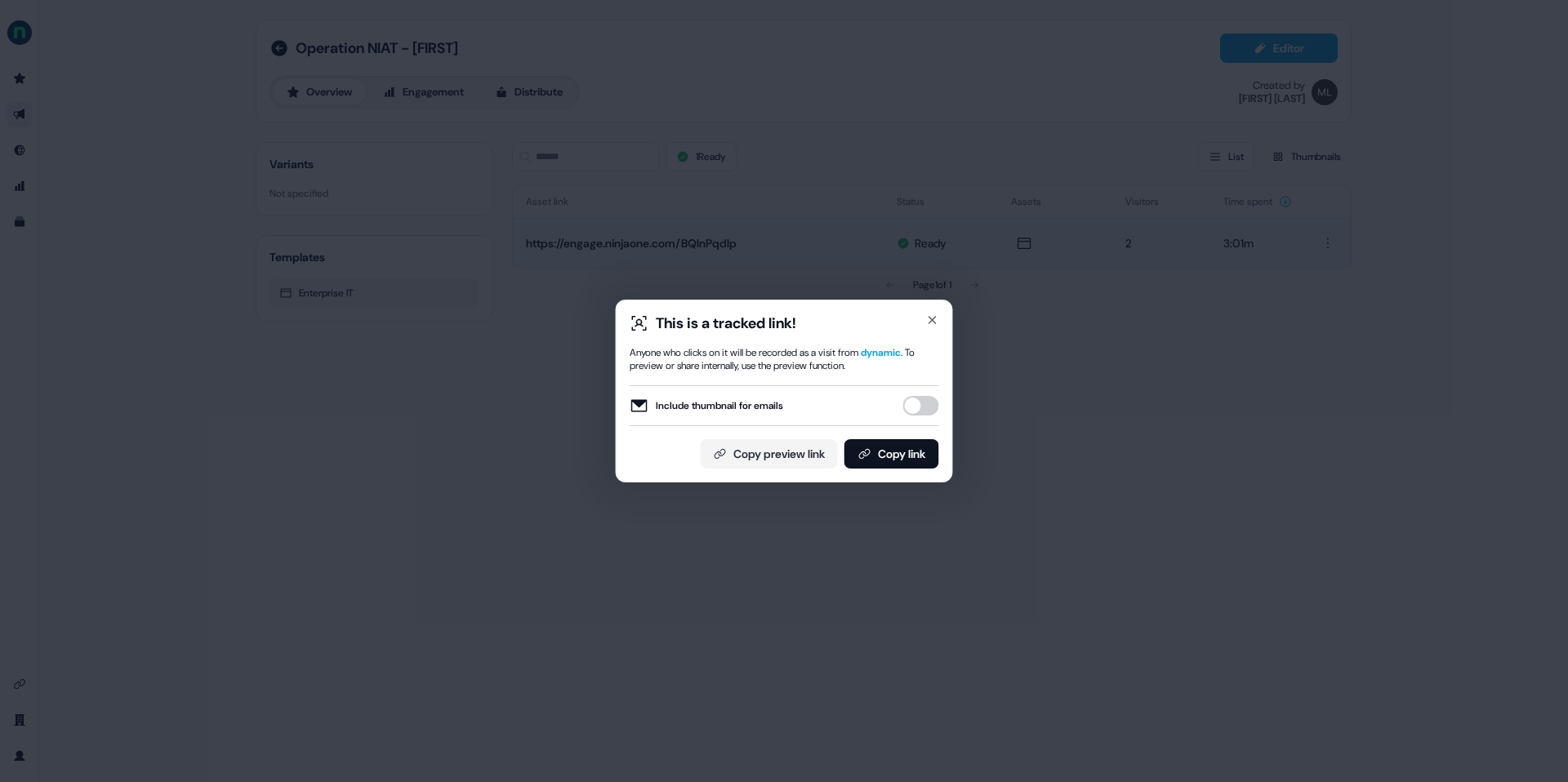 click on "Include thumbnail for emails" at bounding box center [921, 406] 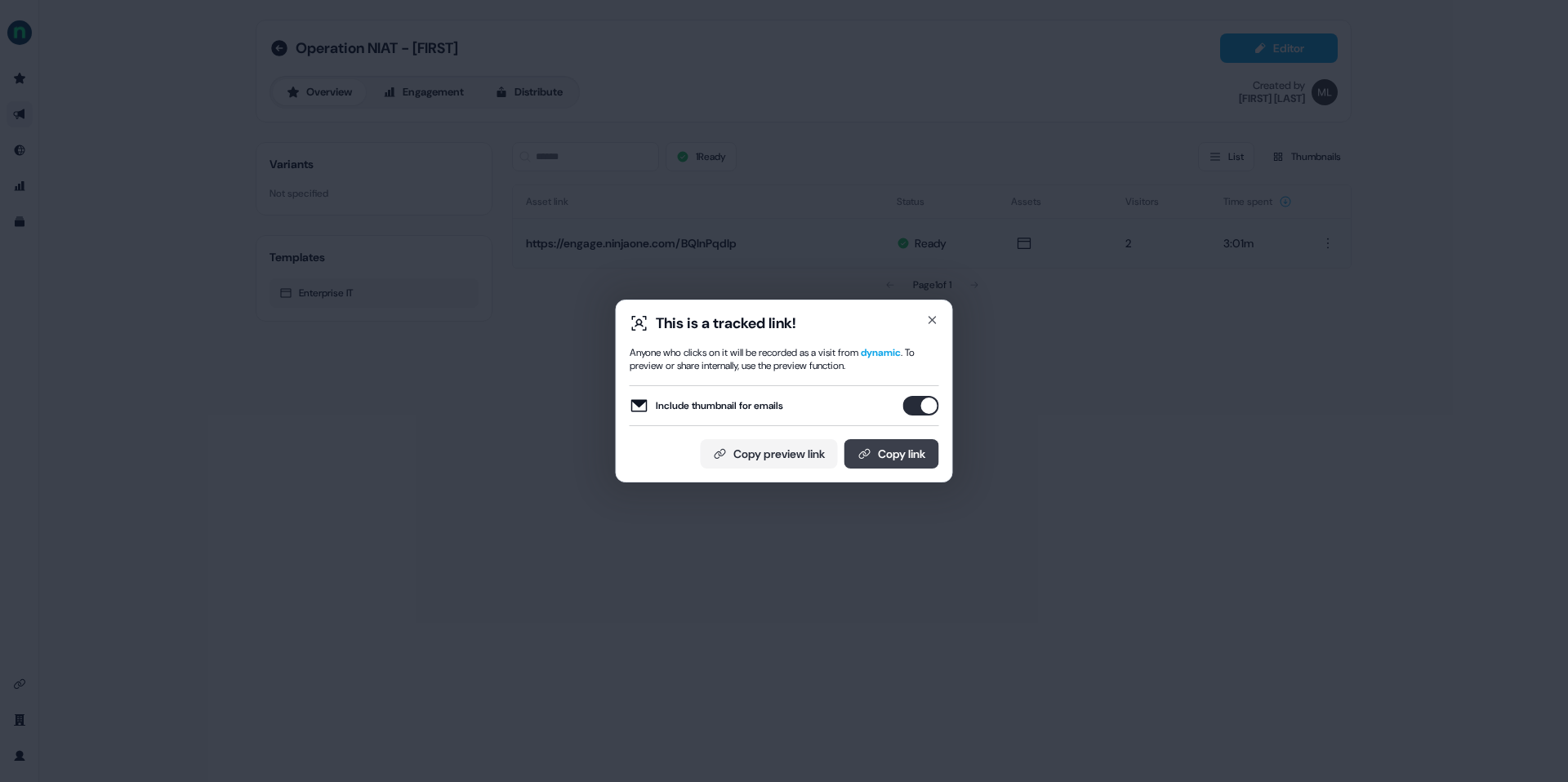 click on "Copy link" at bounding box center [892, 454] 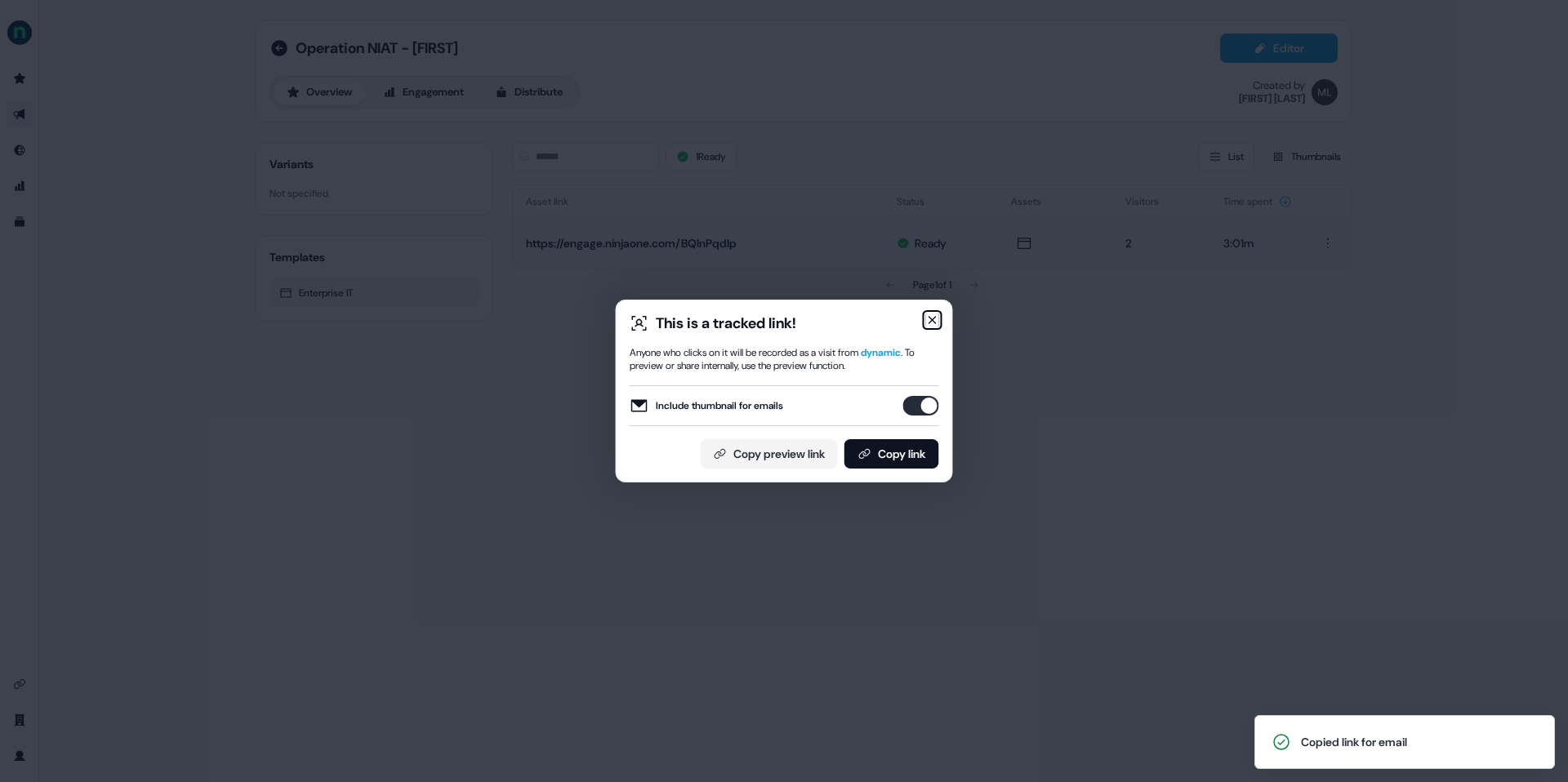 click 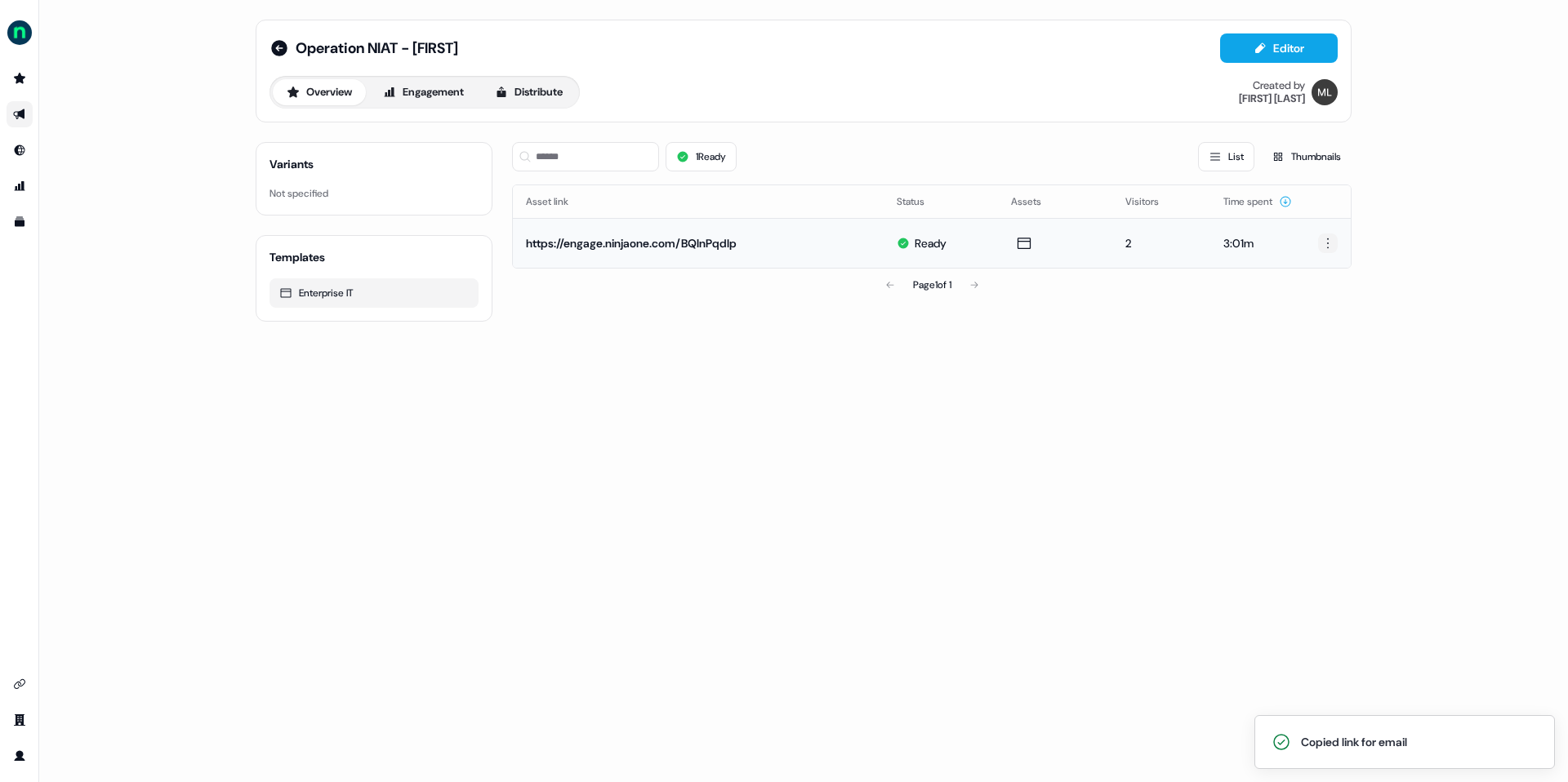 click on "Copied link for email For the best experience switch devices to a bigger screen. Go to Userled.io   Operation NIAT - Brett Editor Overview Engagement Distribute Created by Megan   Lee Variants Not specified Templates Enterprise IT 1  Ready List Thumbnails Asset link Status Assets Visitors Time spent https://engage.ninjaone.com/BQlnPqdIp Ready 2 3:01m Page  1  of 1" at bounding box center [784, 391] 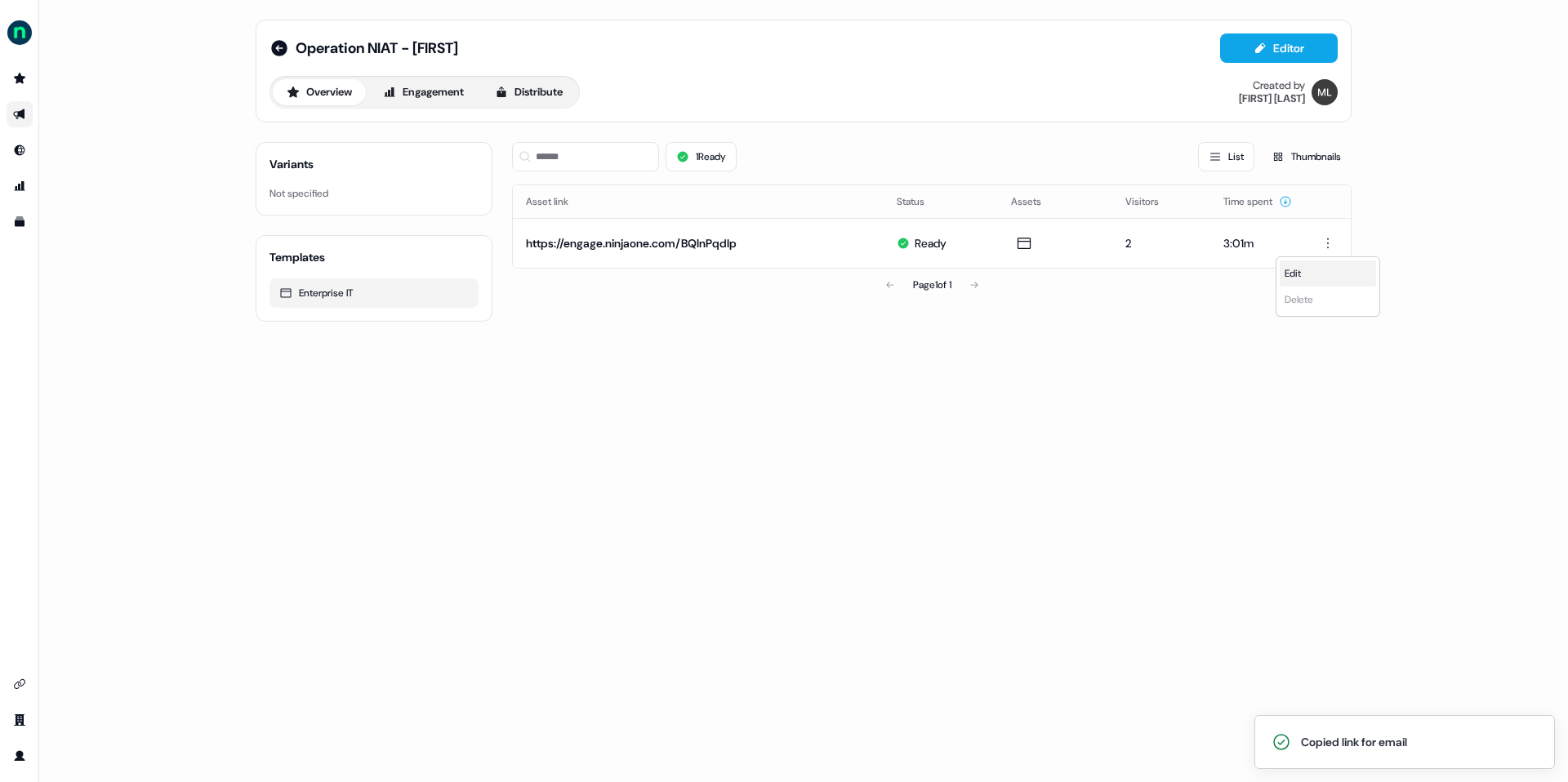 click on "Edit" at bounding box center [1293, 273] 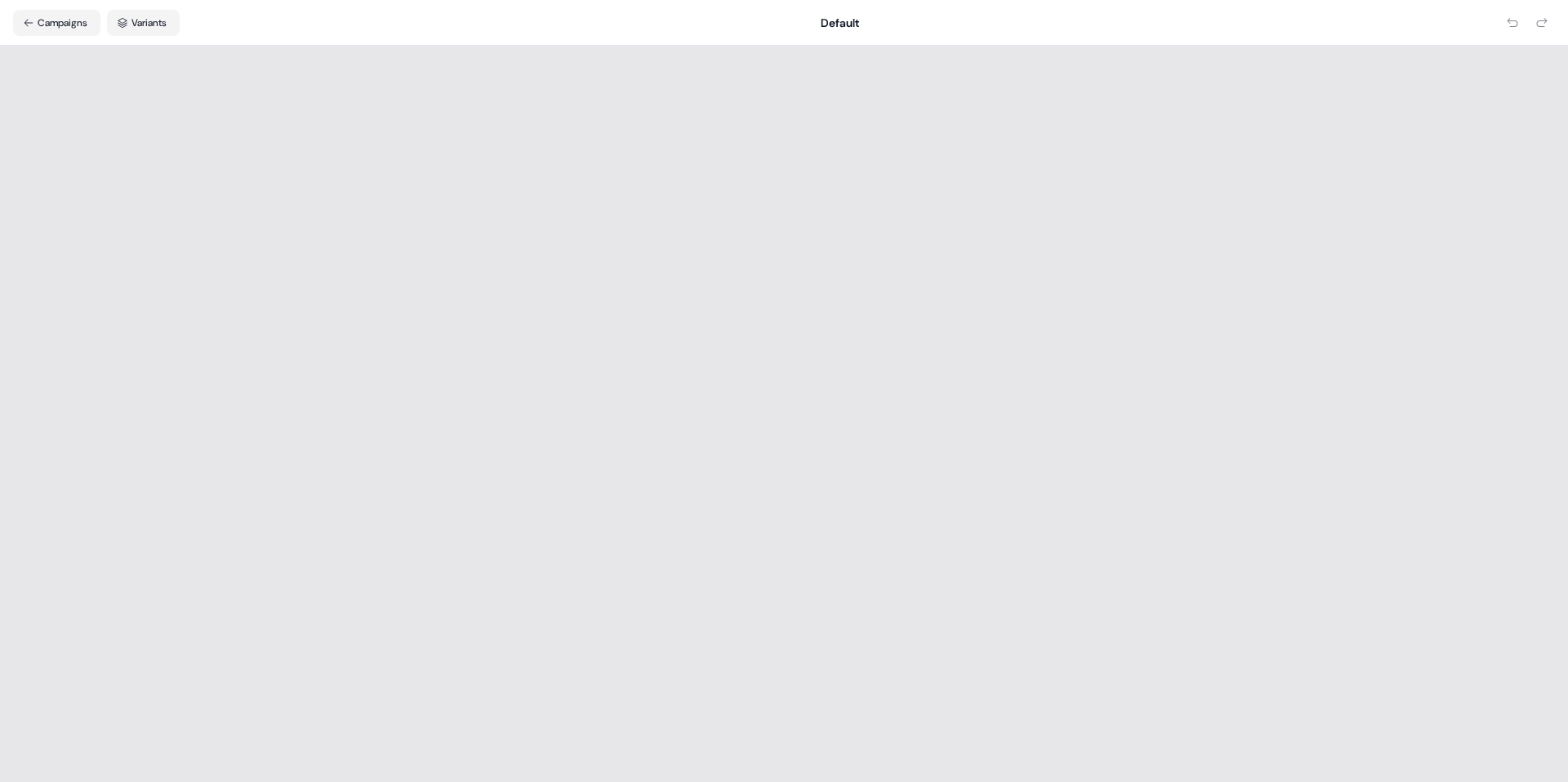 scroll, scrollTop: 0, scrollLeft: 0, axis: both 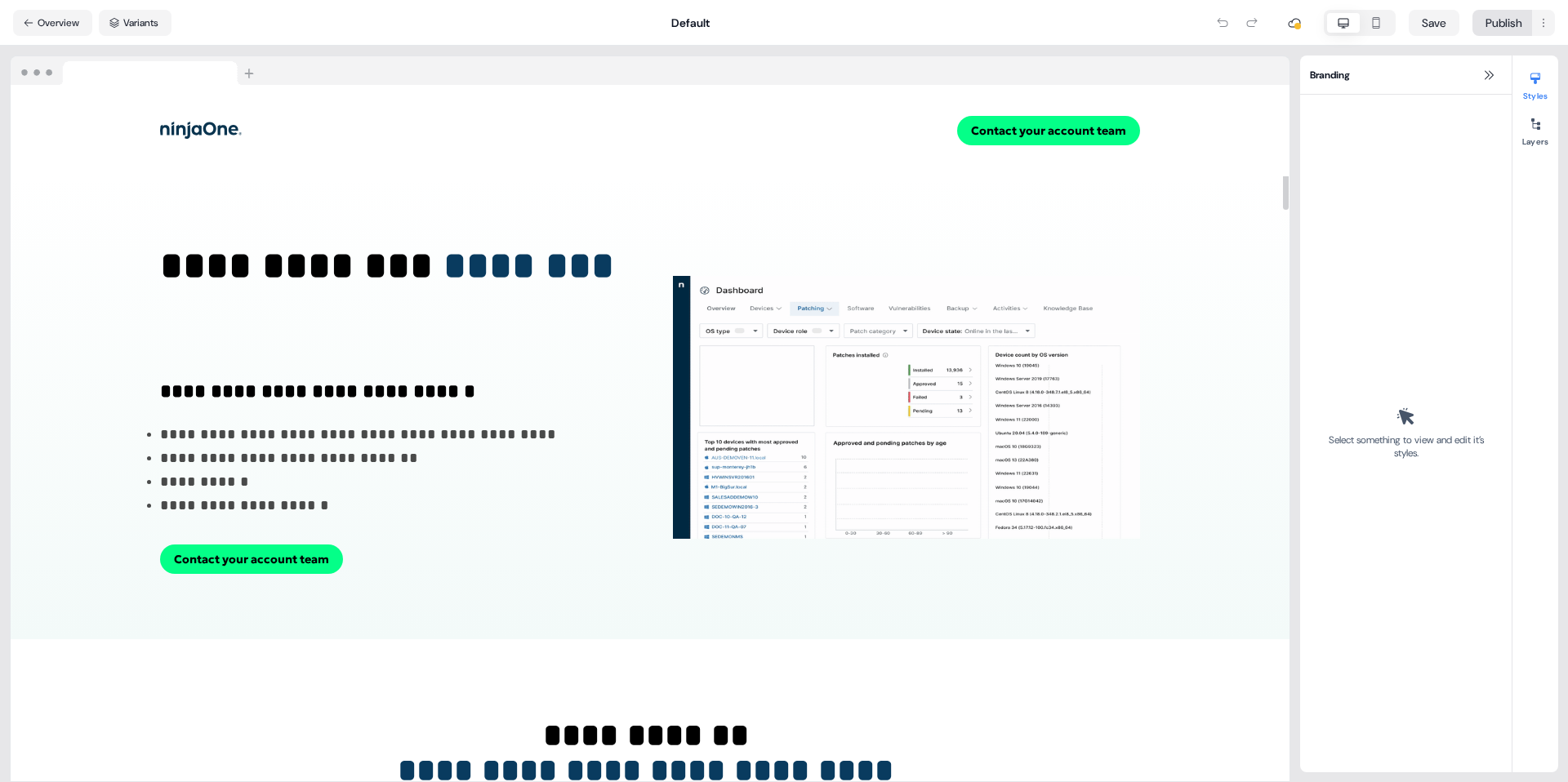 click on "**********" at bounding box center [784, 391] 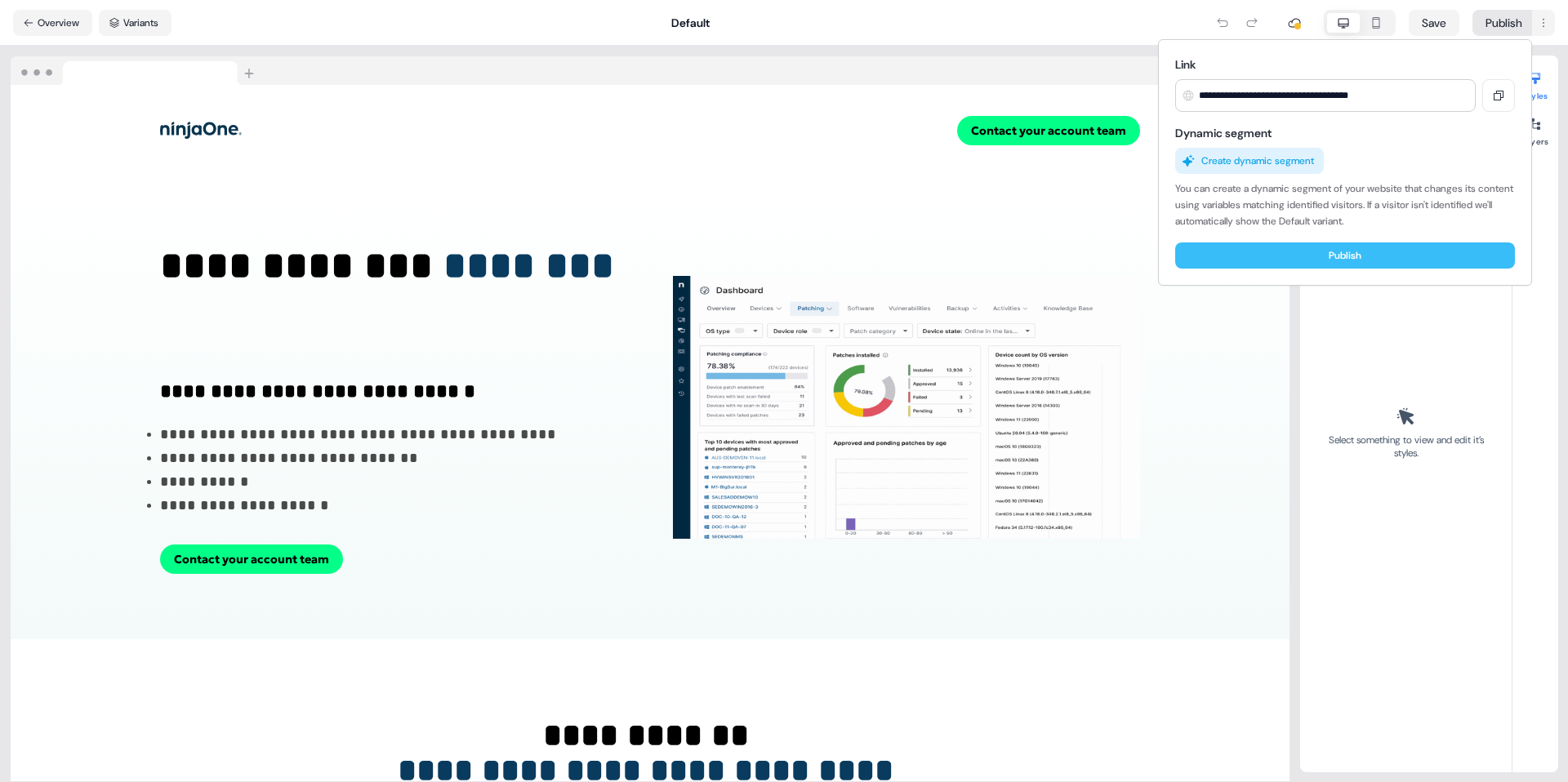 click on "Publish" at bounding box center (1345, 255) 